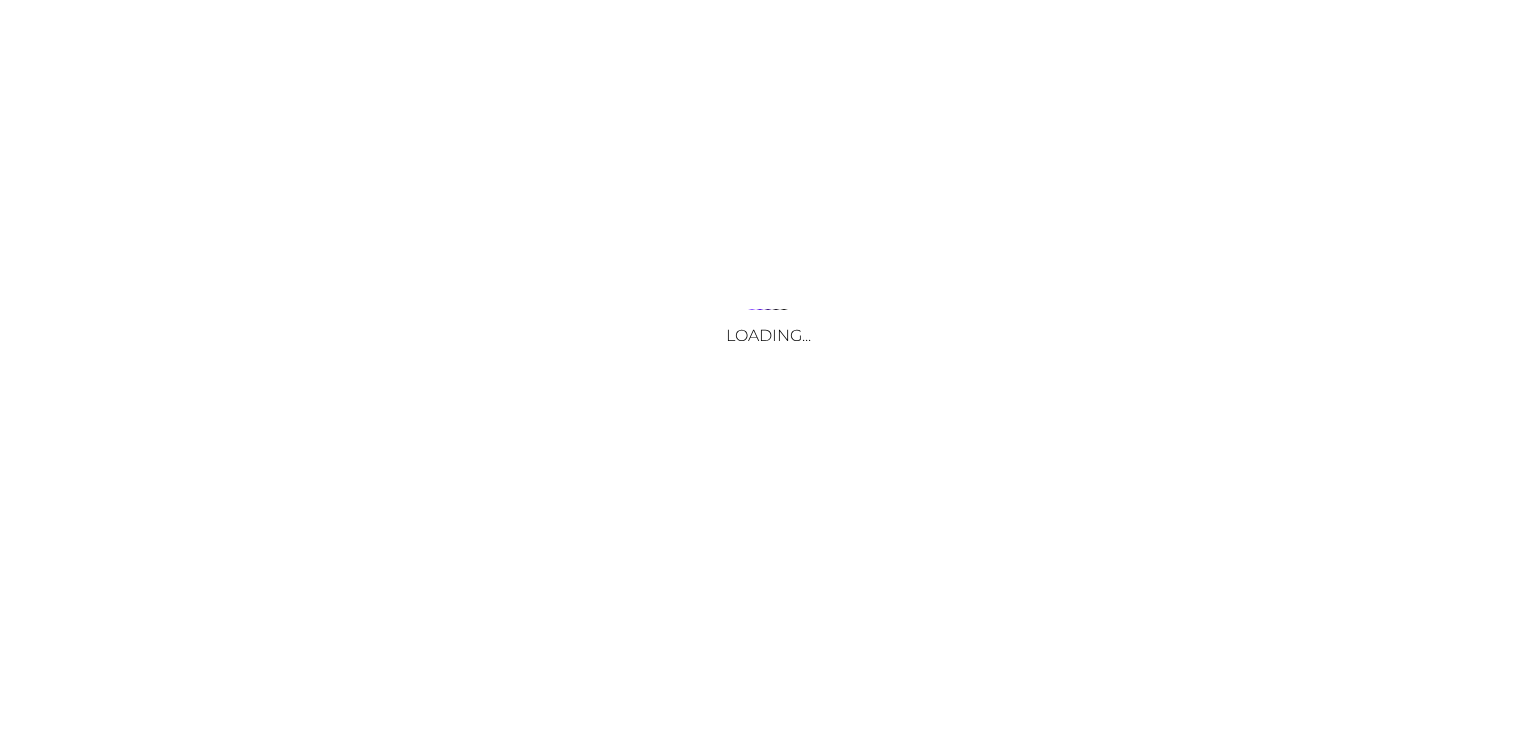 scroll, scrollTop: 0, scrollLeft: 0, axis: both 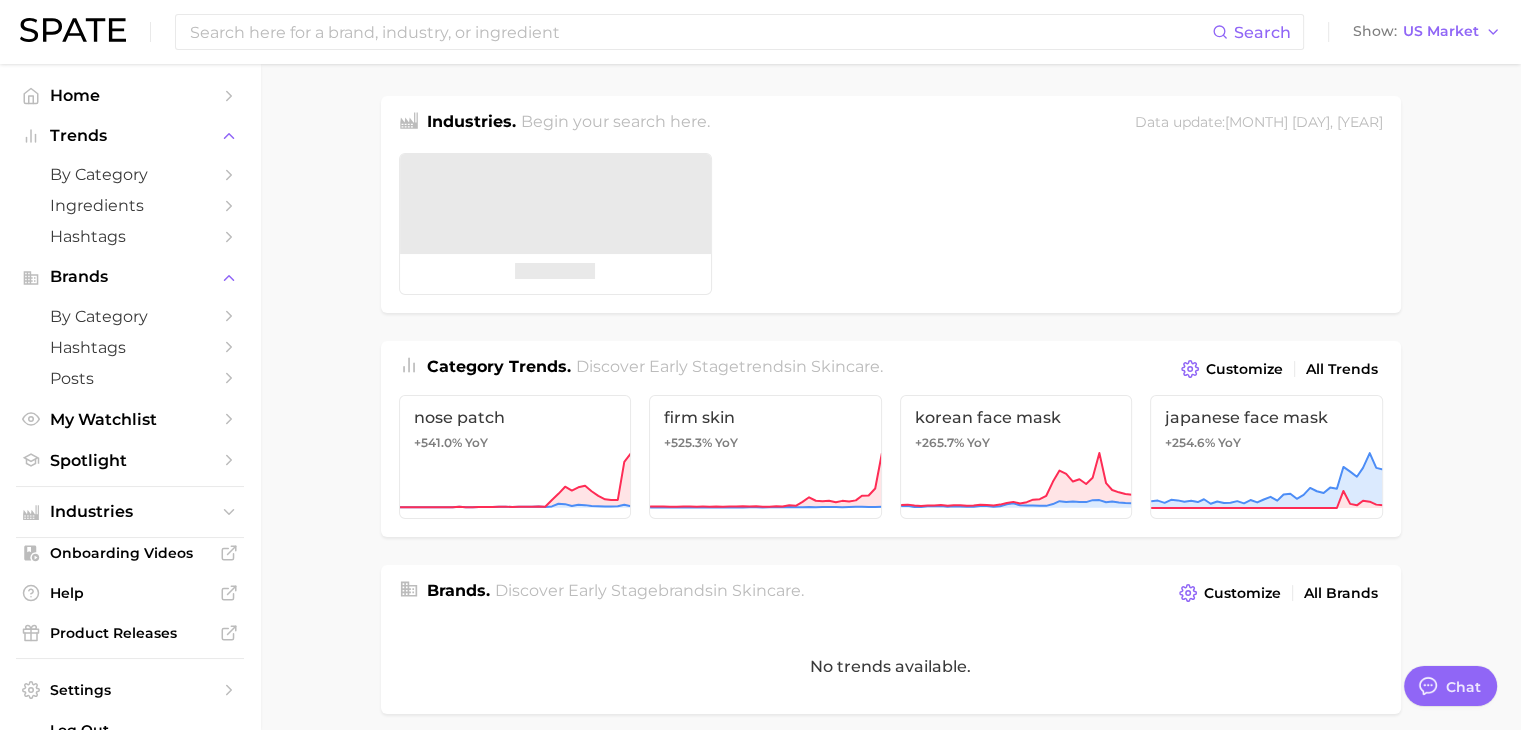 type on "x" 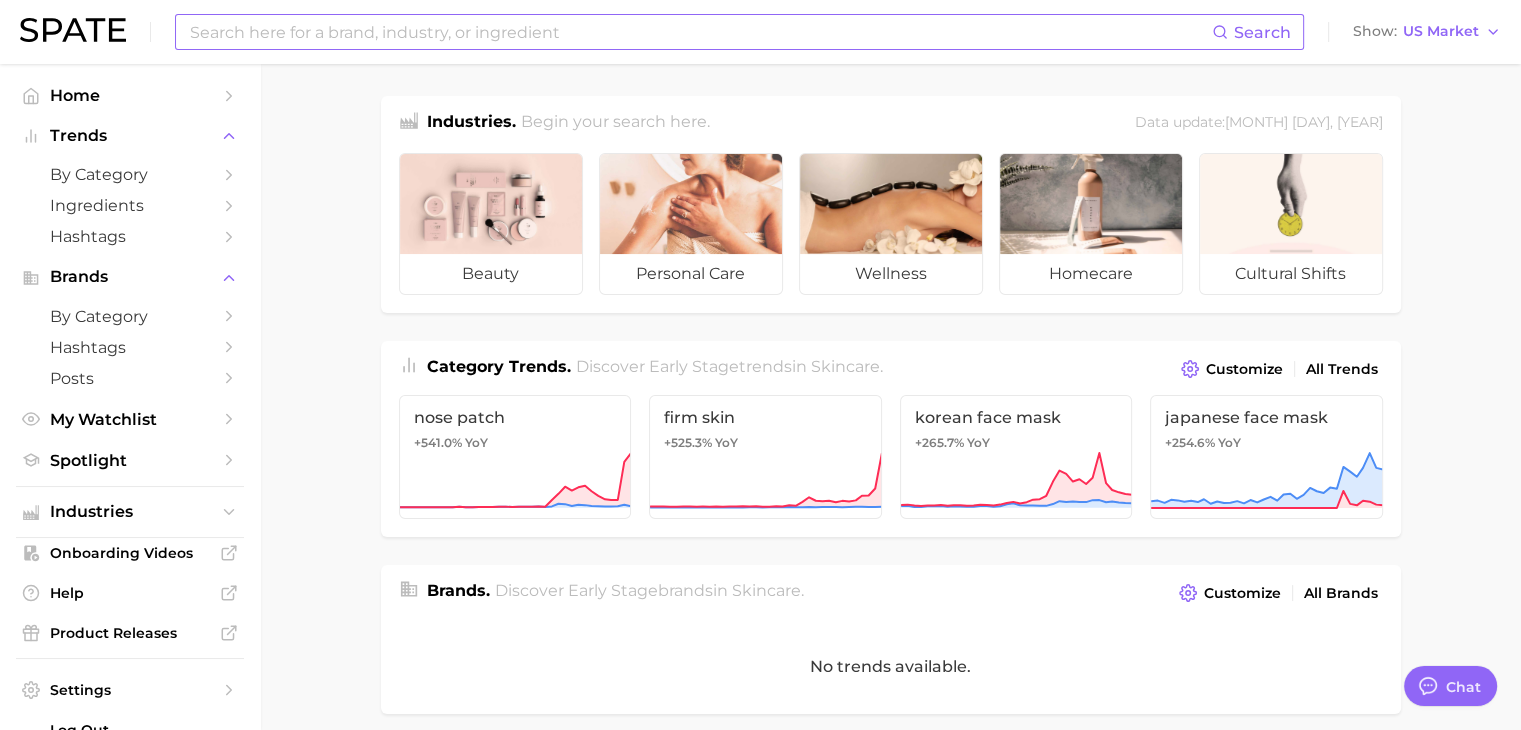 click at bounding box center [700, 32] 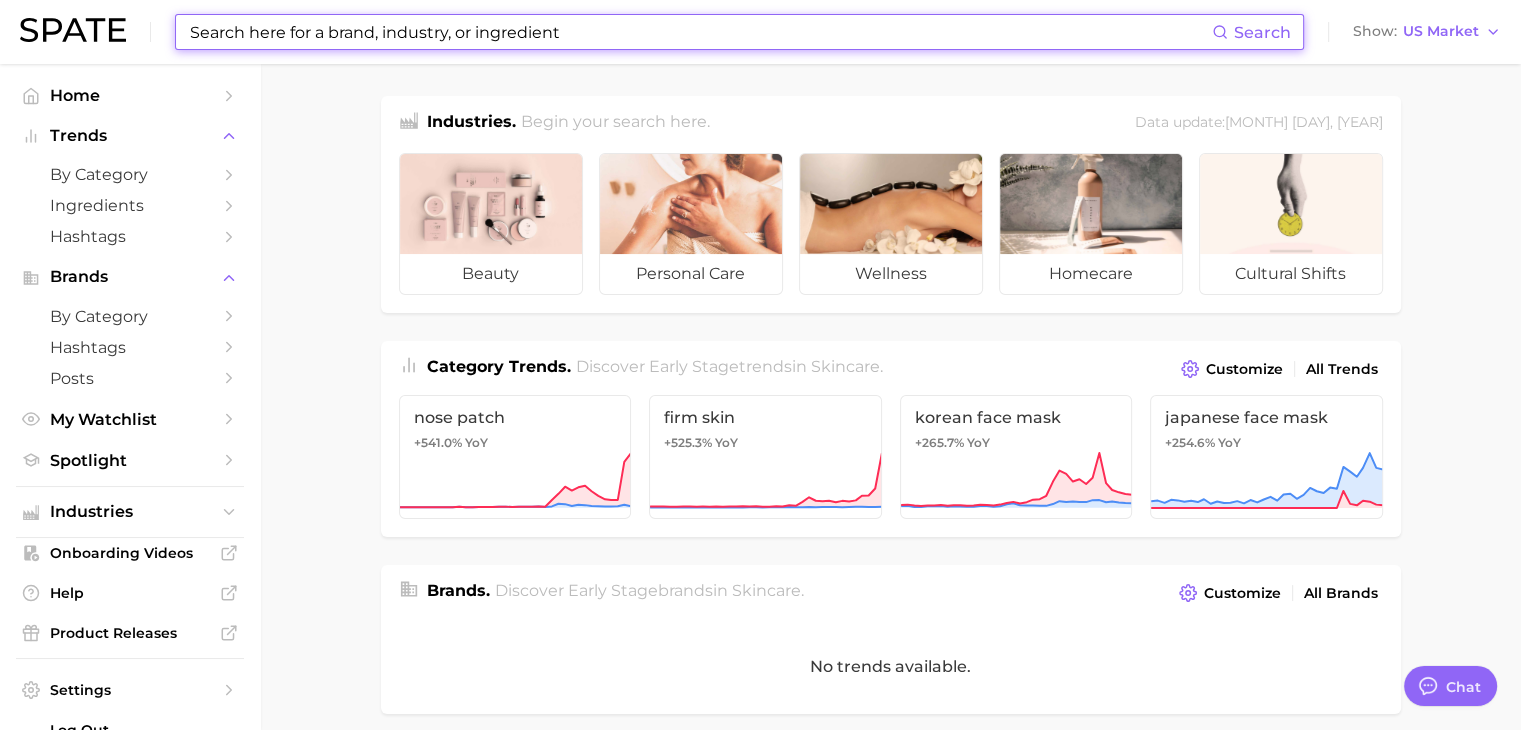 type on "p" 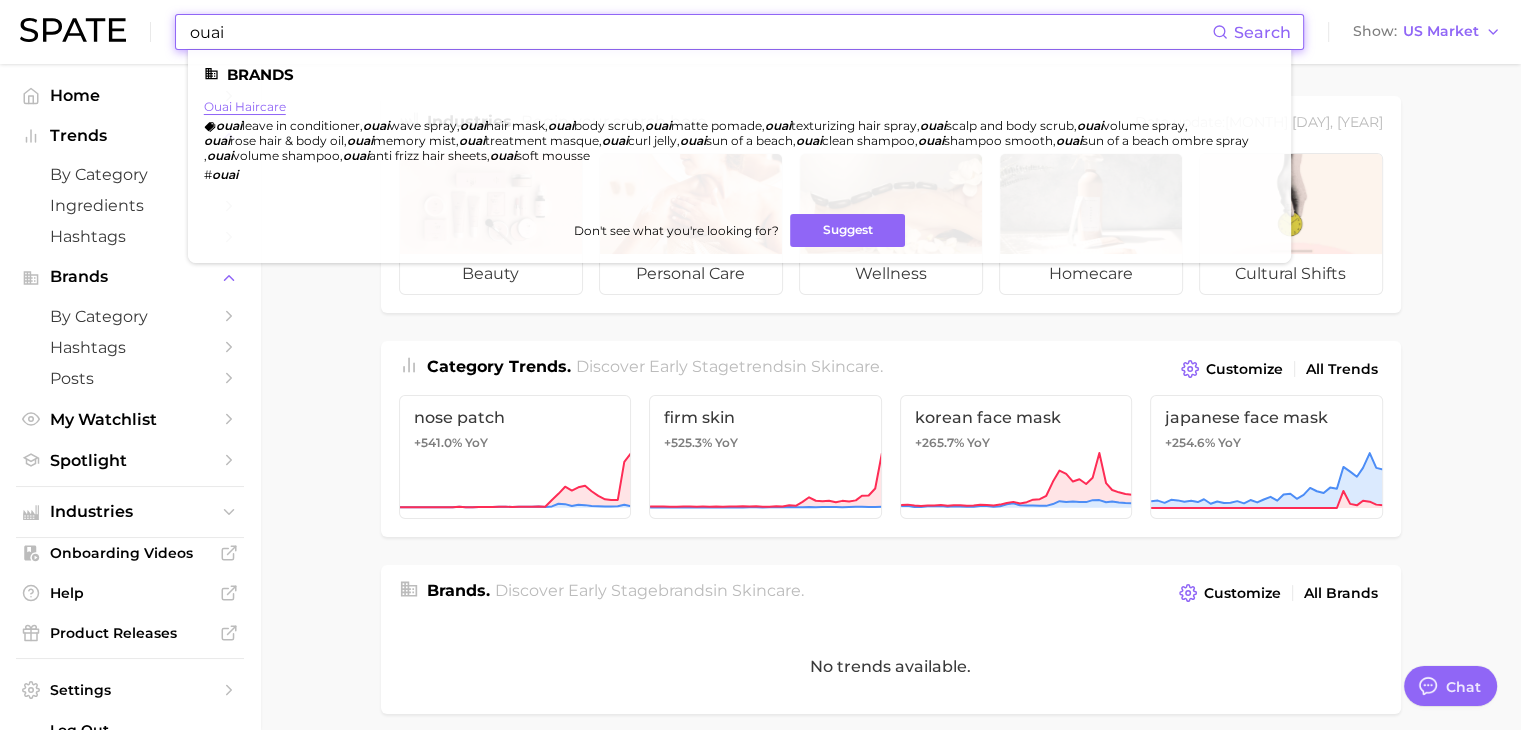 type on "ouai" 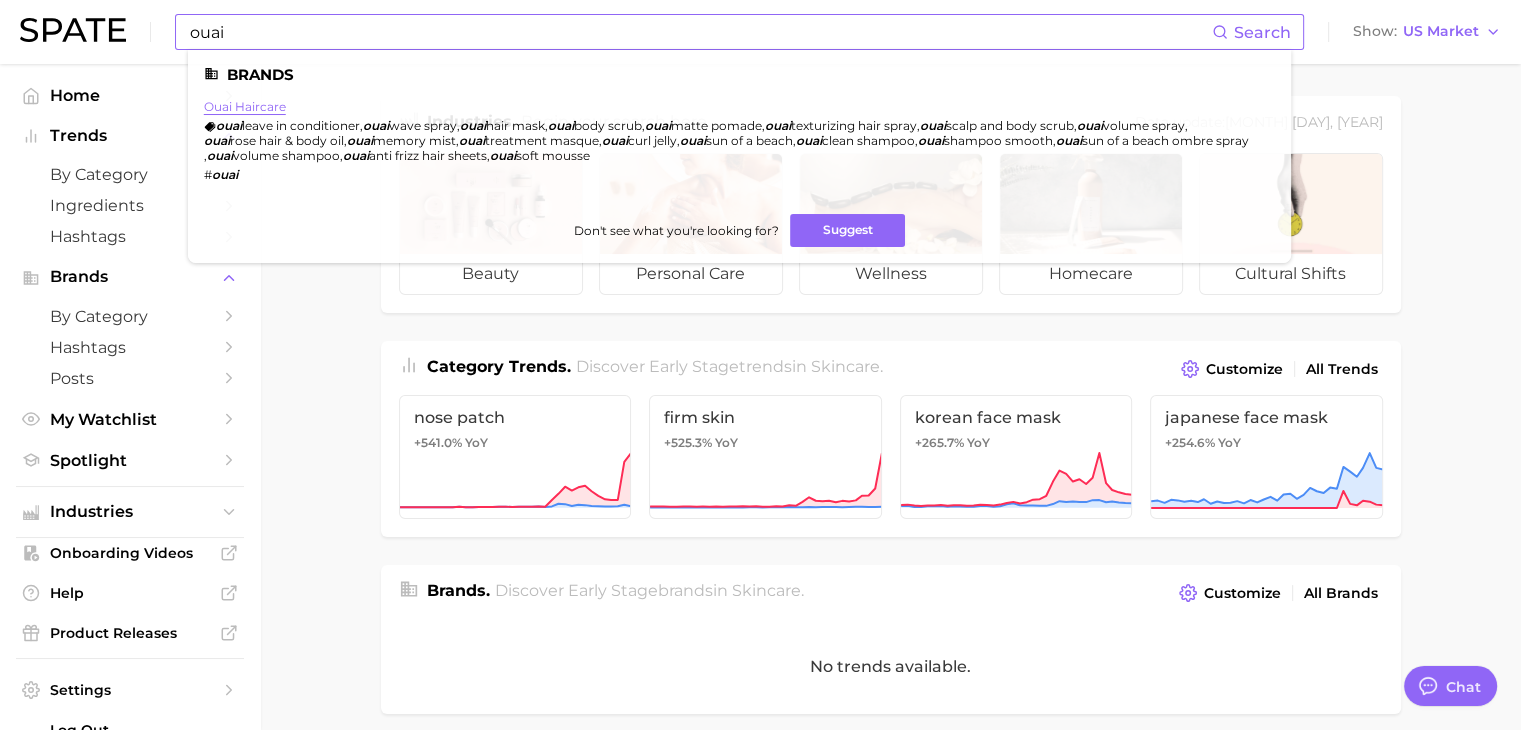 click on "ouai haircare" at bounding box center [245, 106] 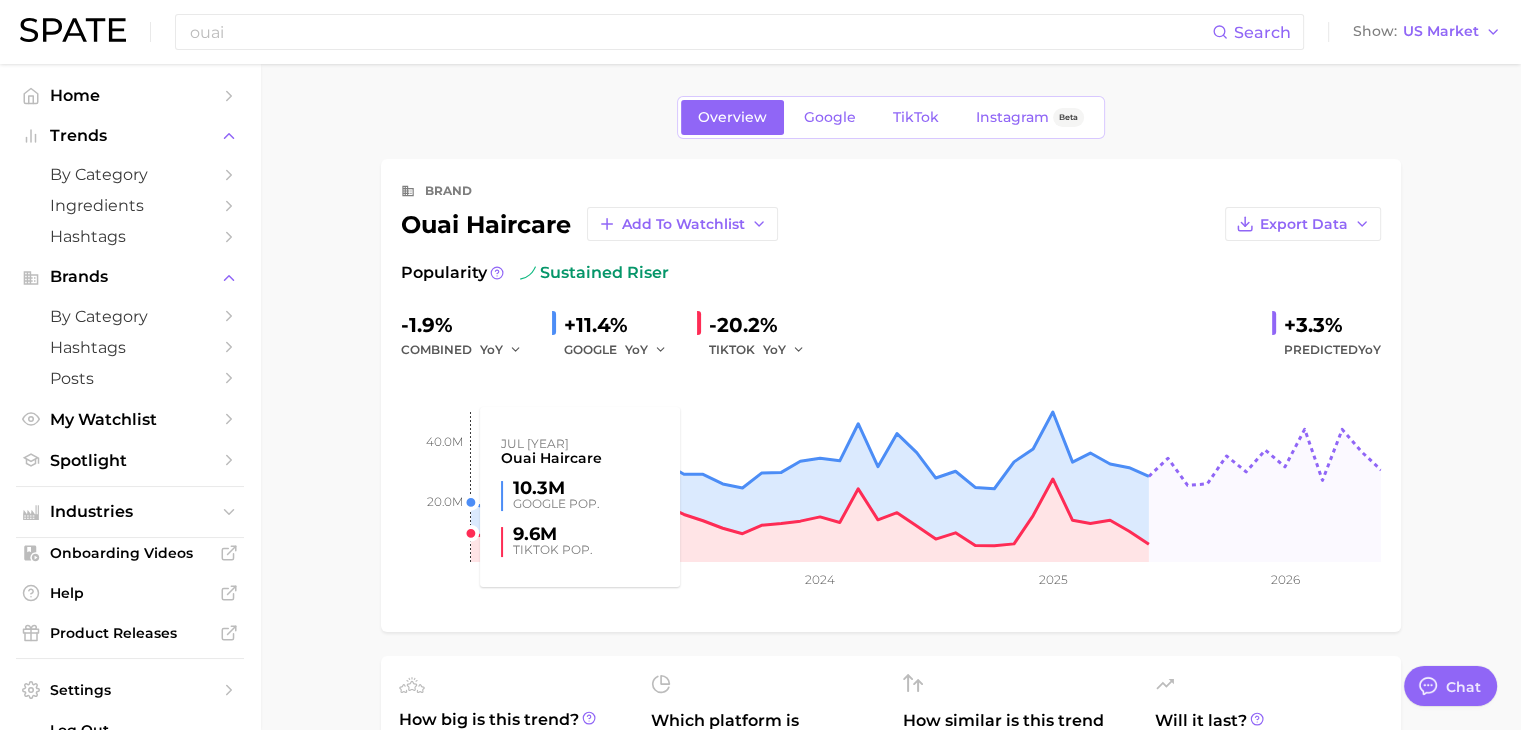 type on "x" 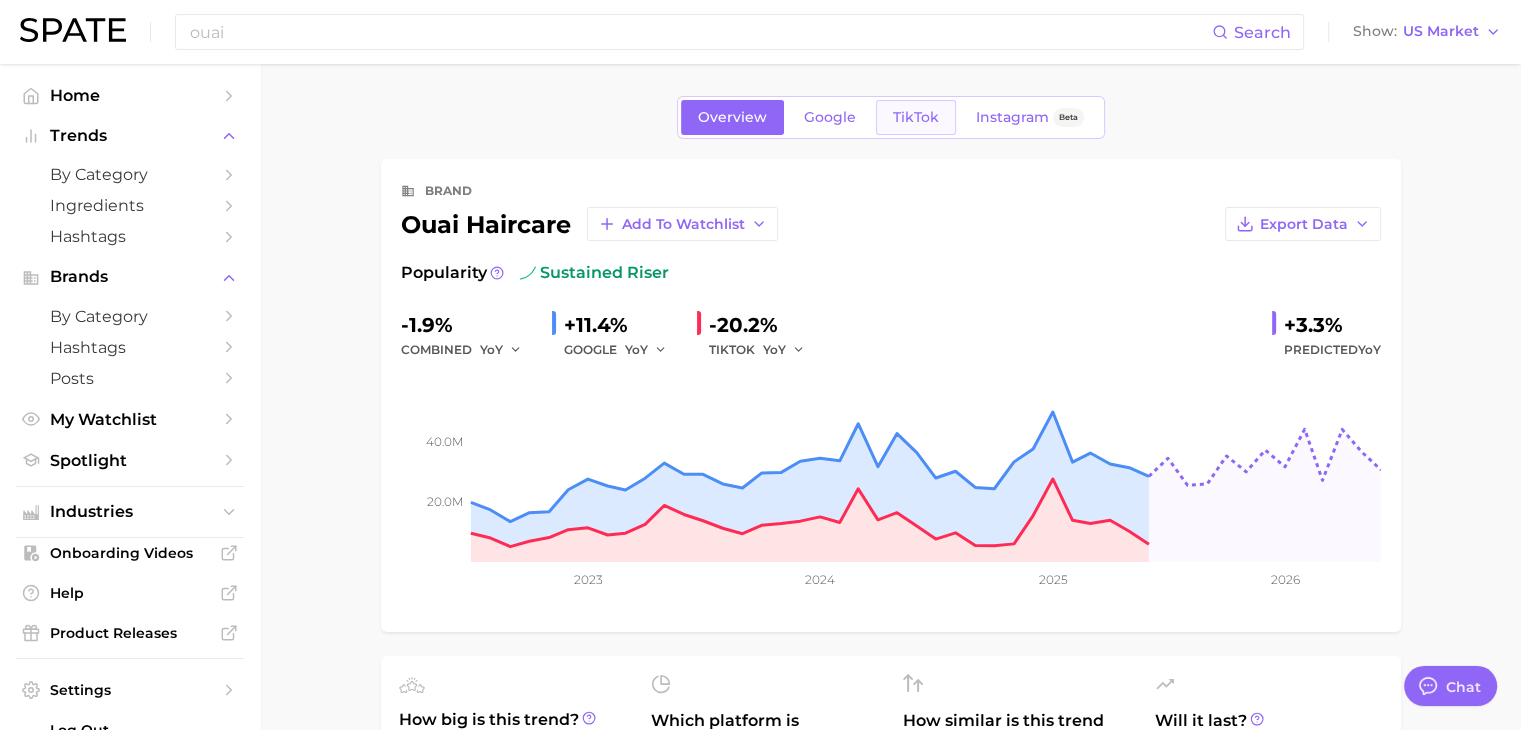 click on "TikTok" at bounding box center [916, 117] 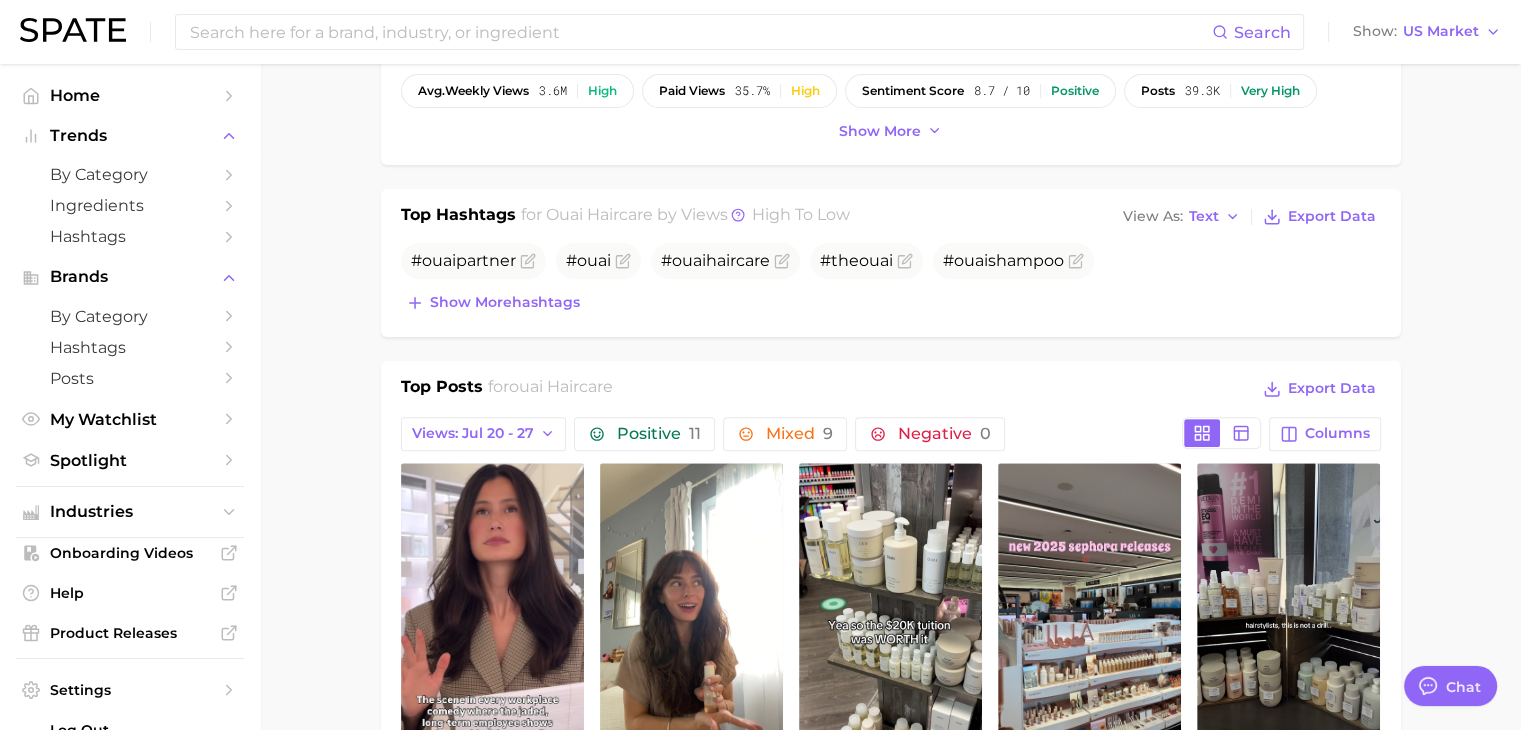 scroll, scrollTop: 574, scrollLeft: 0, axis: vertical 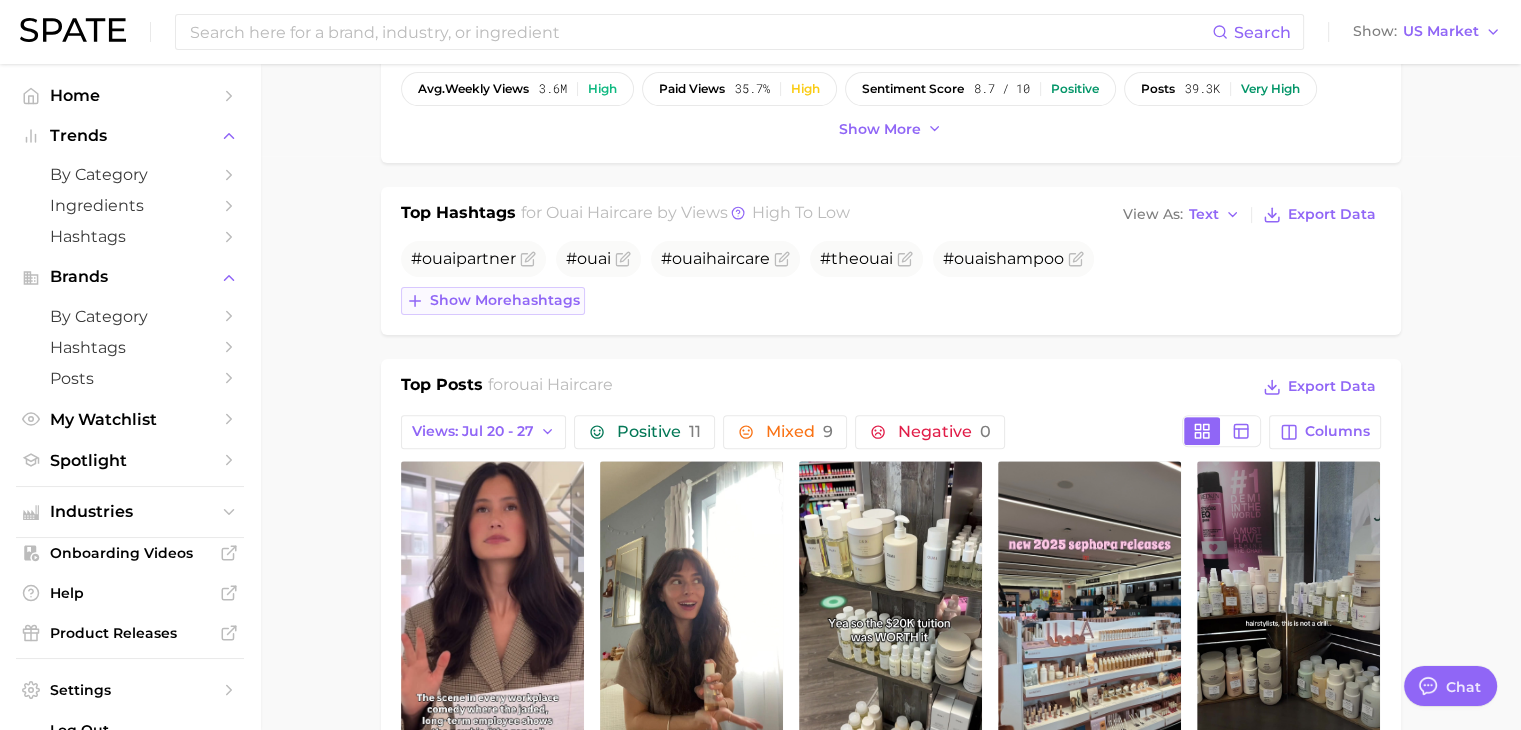 click on "Show more  hashtags" at bounding box center (493, 301) 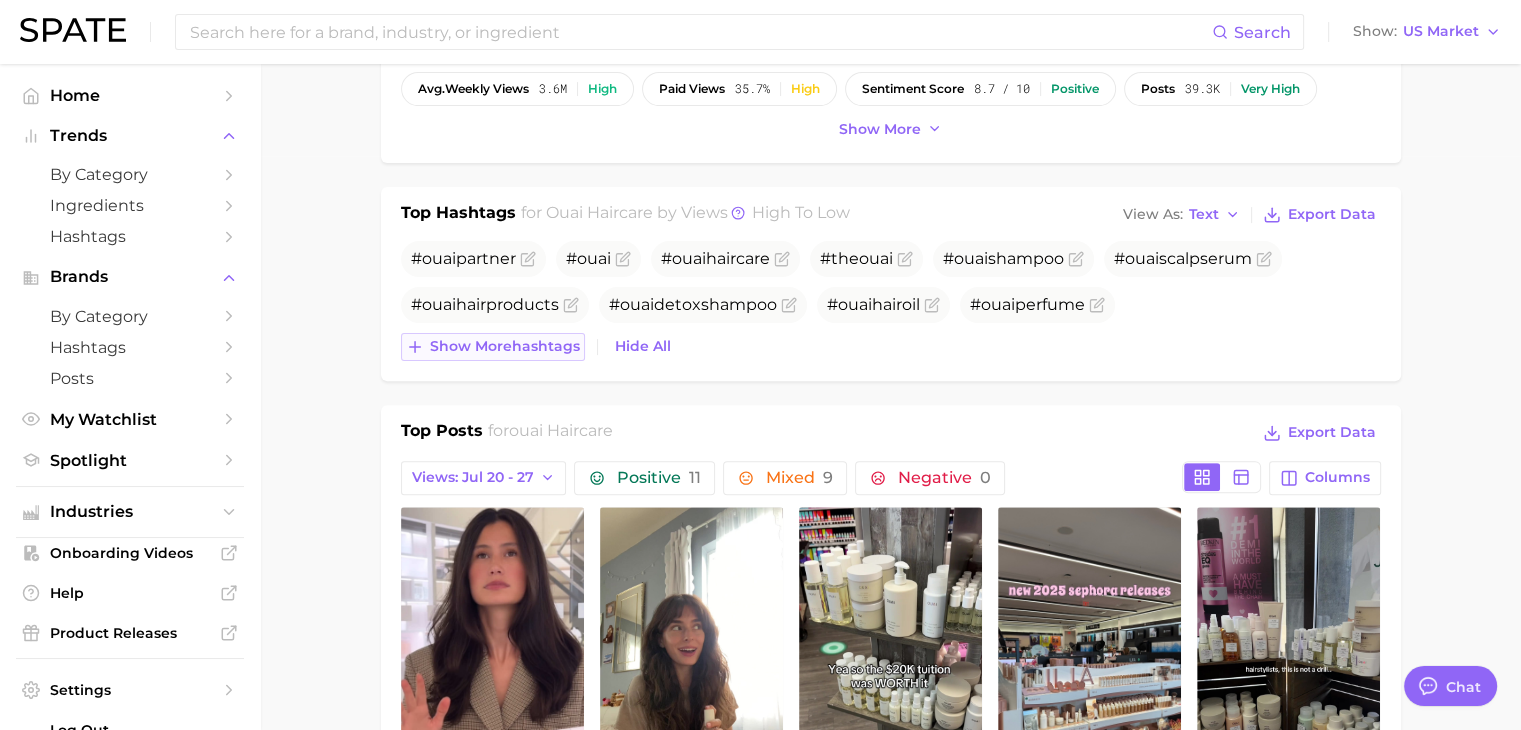 click on "Show more  hashtags" at bounding box center (505, 346) 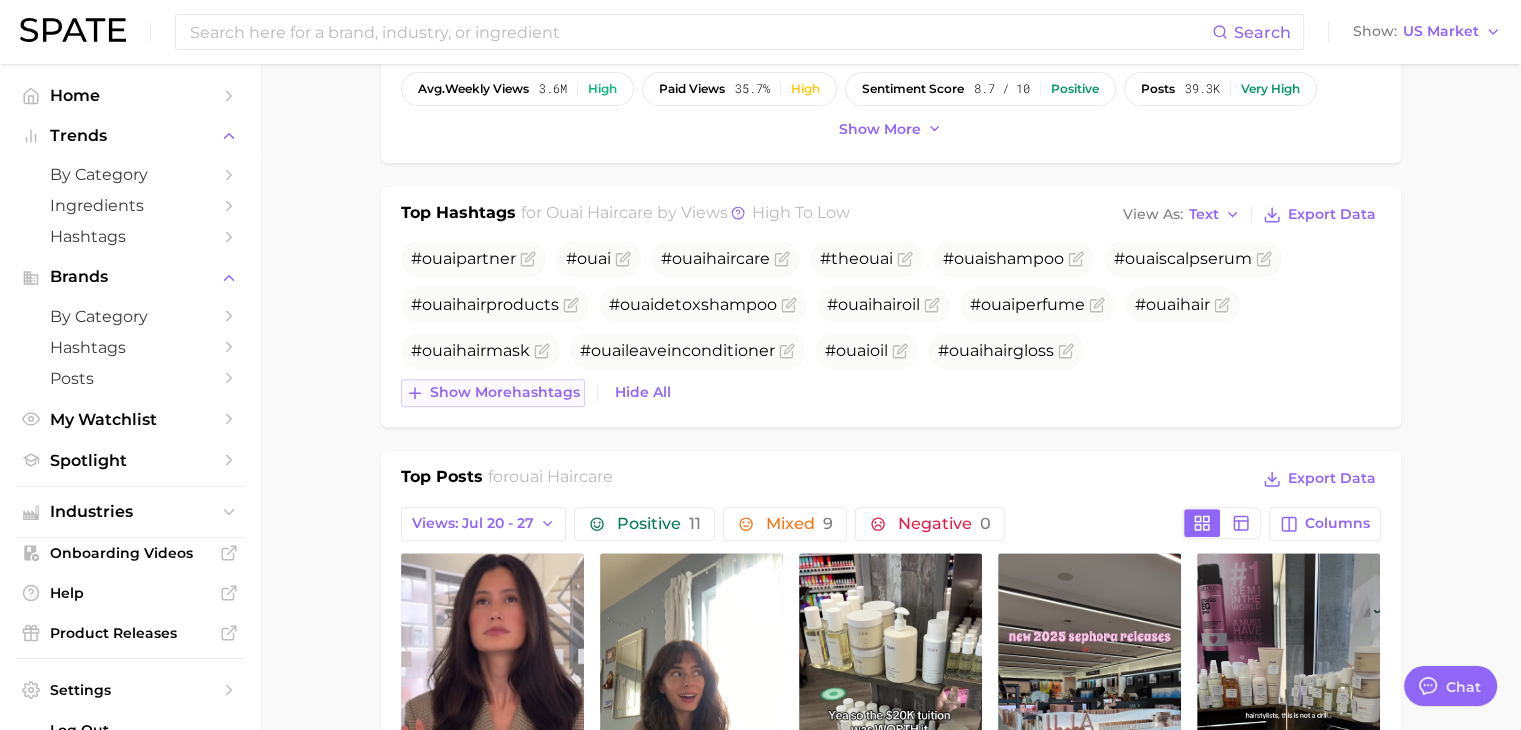 click on "Show more  hashtags" at bounding box center (505, 392) 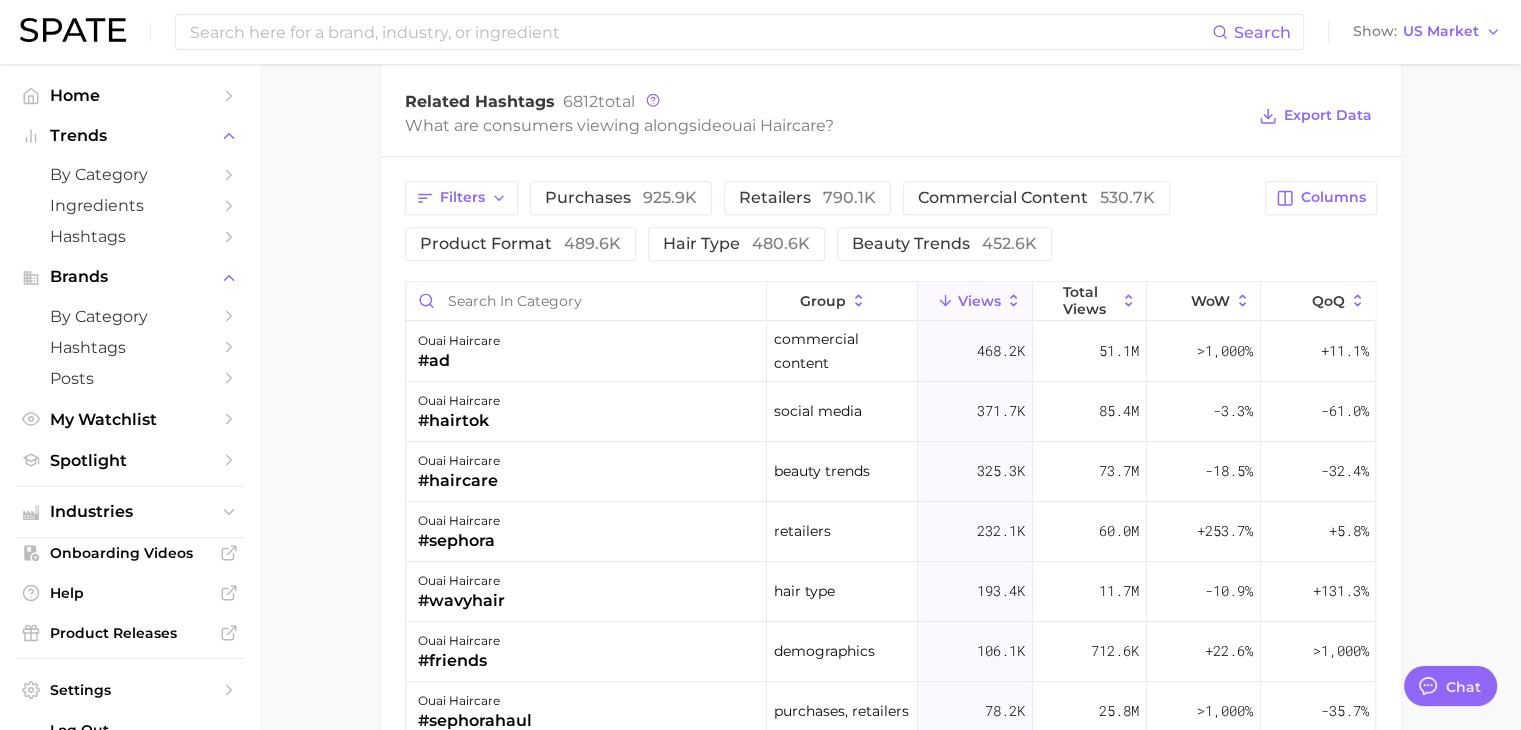 scroll, scrollTop: 1656, scrollLeft: 0, axis: vertical 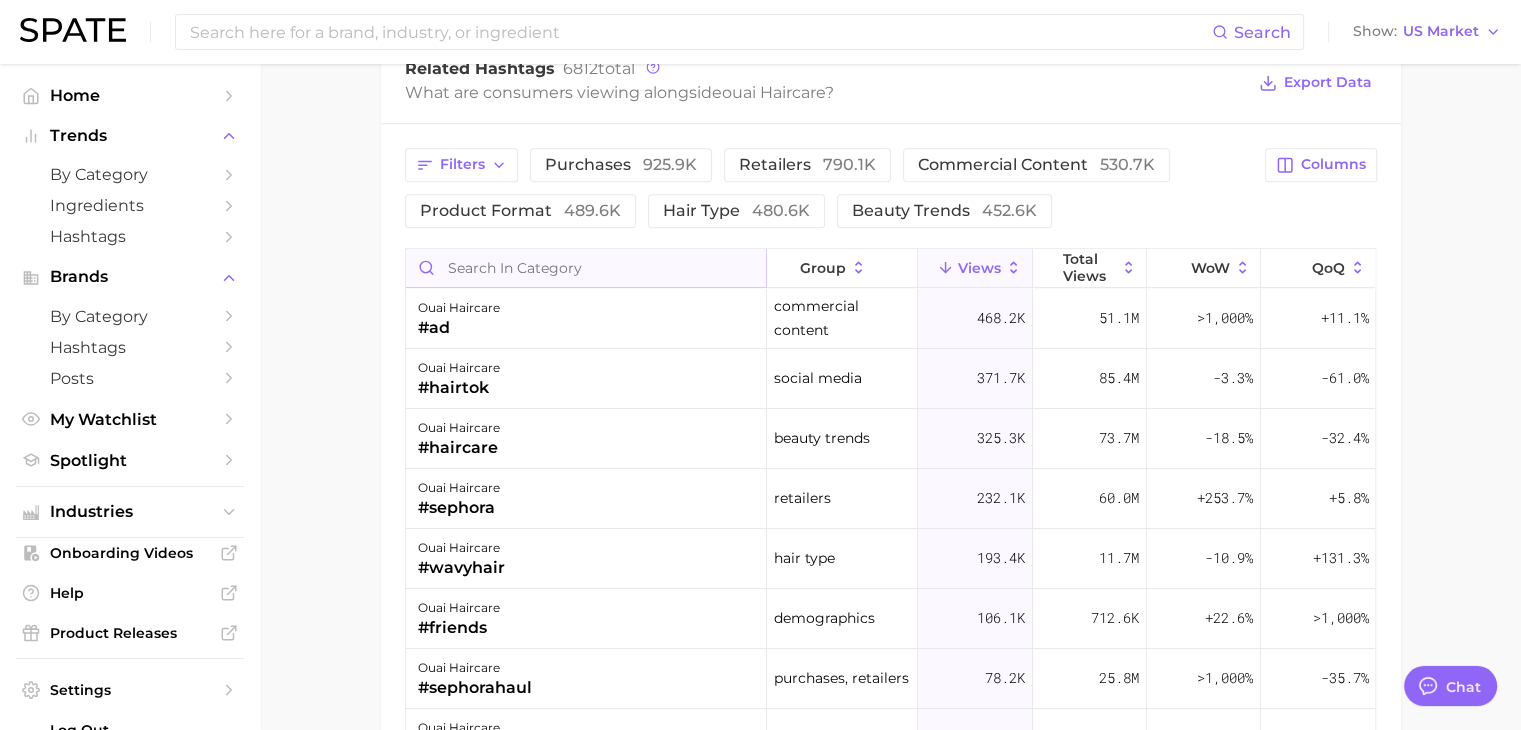 click at bounding box center (586, 268) 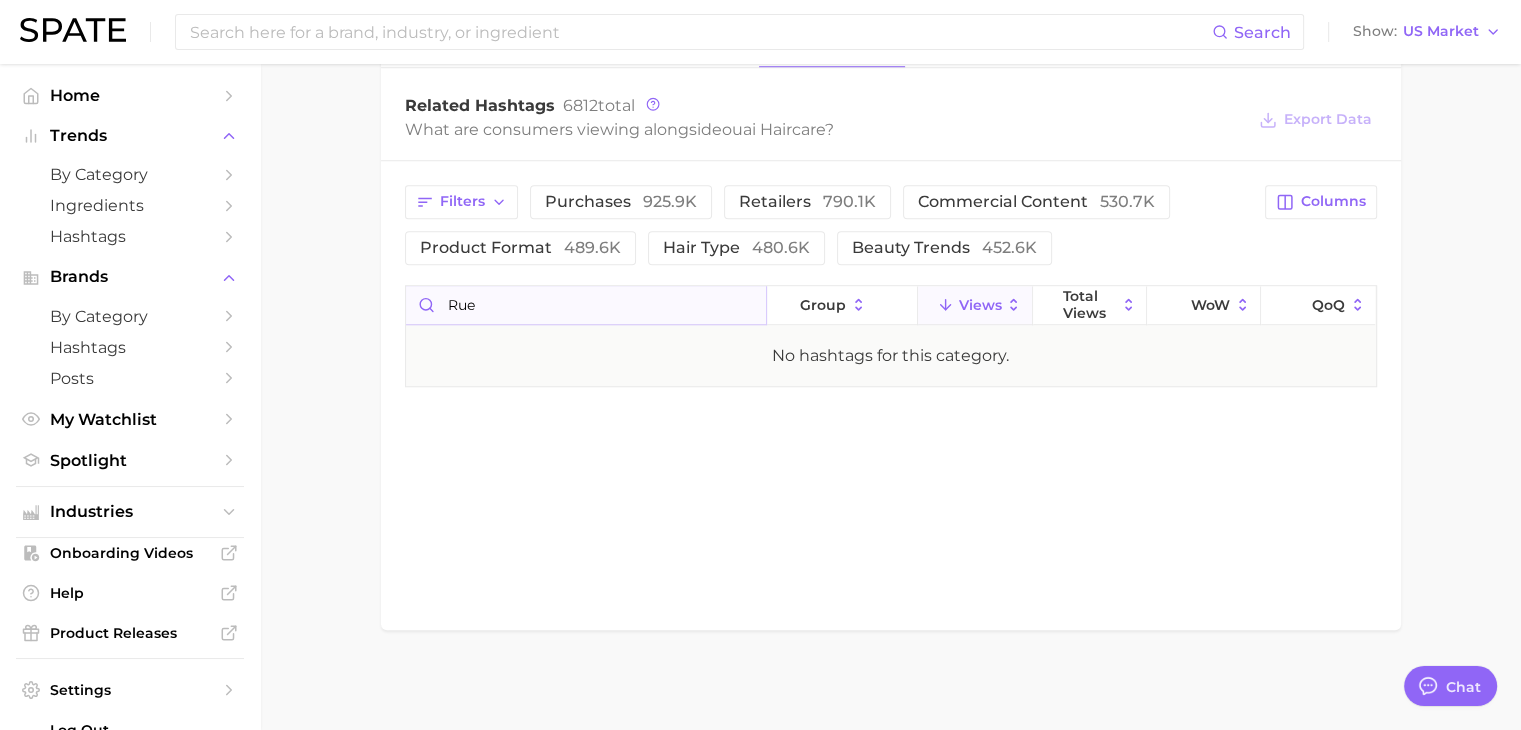 scroll, scrollTop: 1616, scrollLeft: 0, axis: vertical 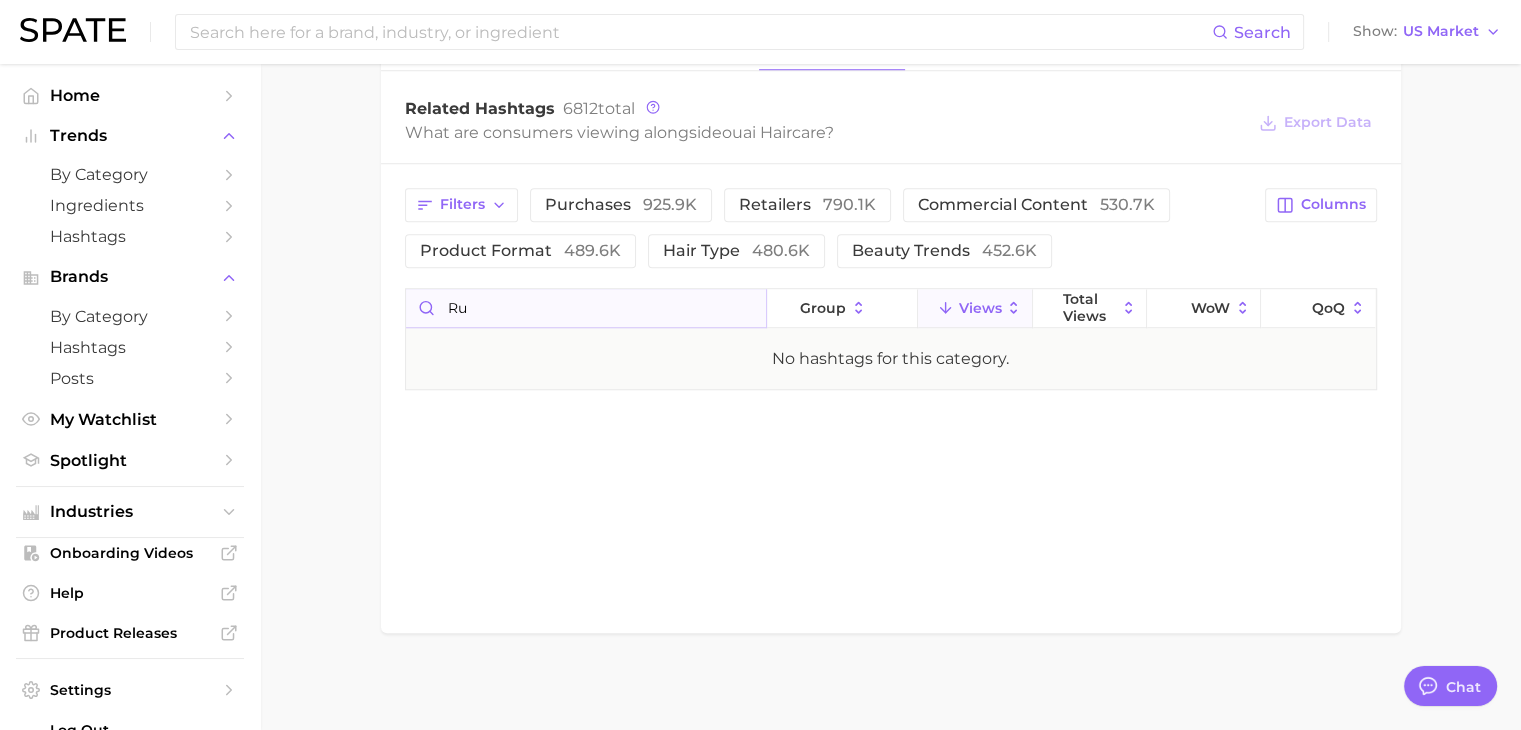 type on "r" 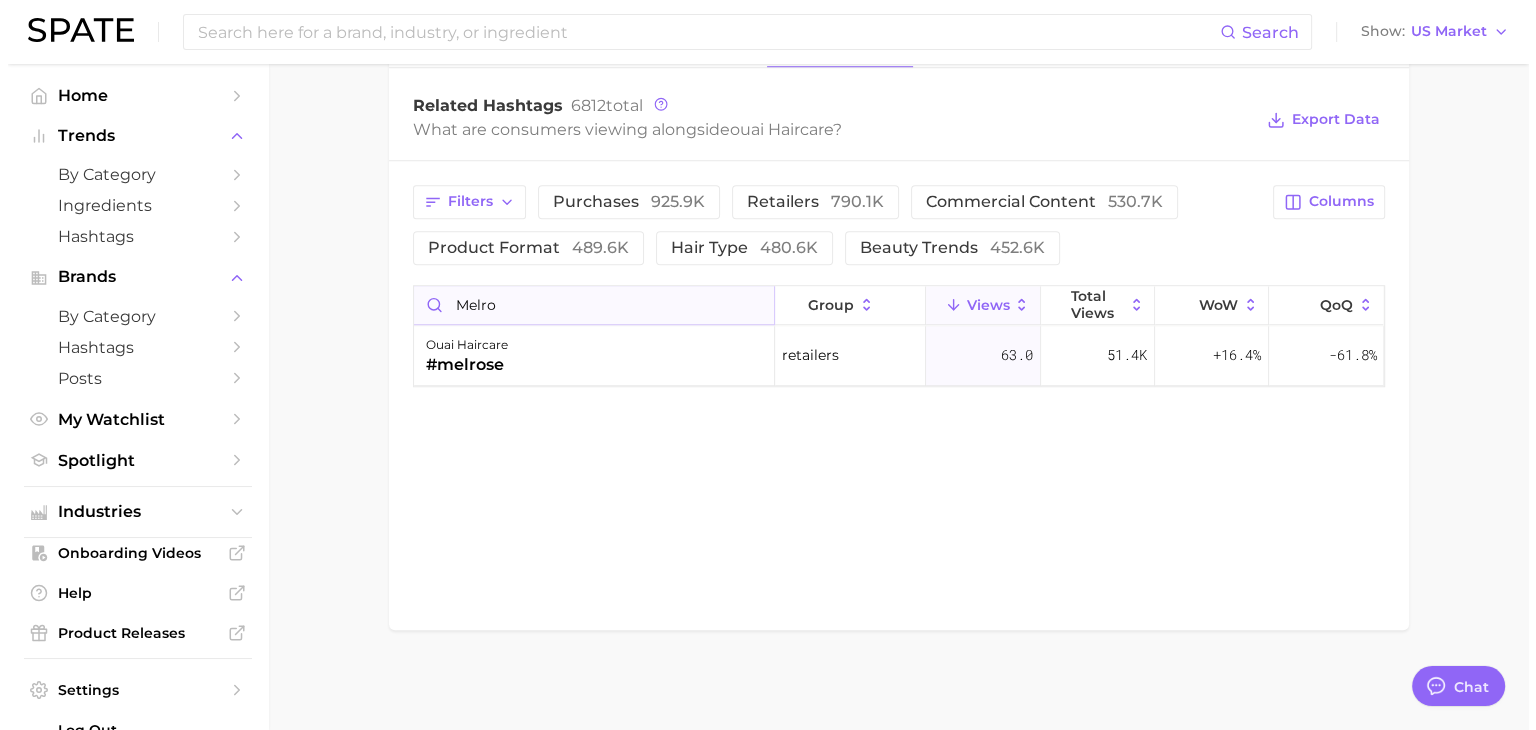scroll, scrollTop: 1616, scrollLeft: 0, axis: vertical 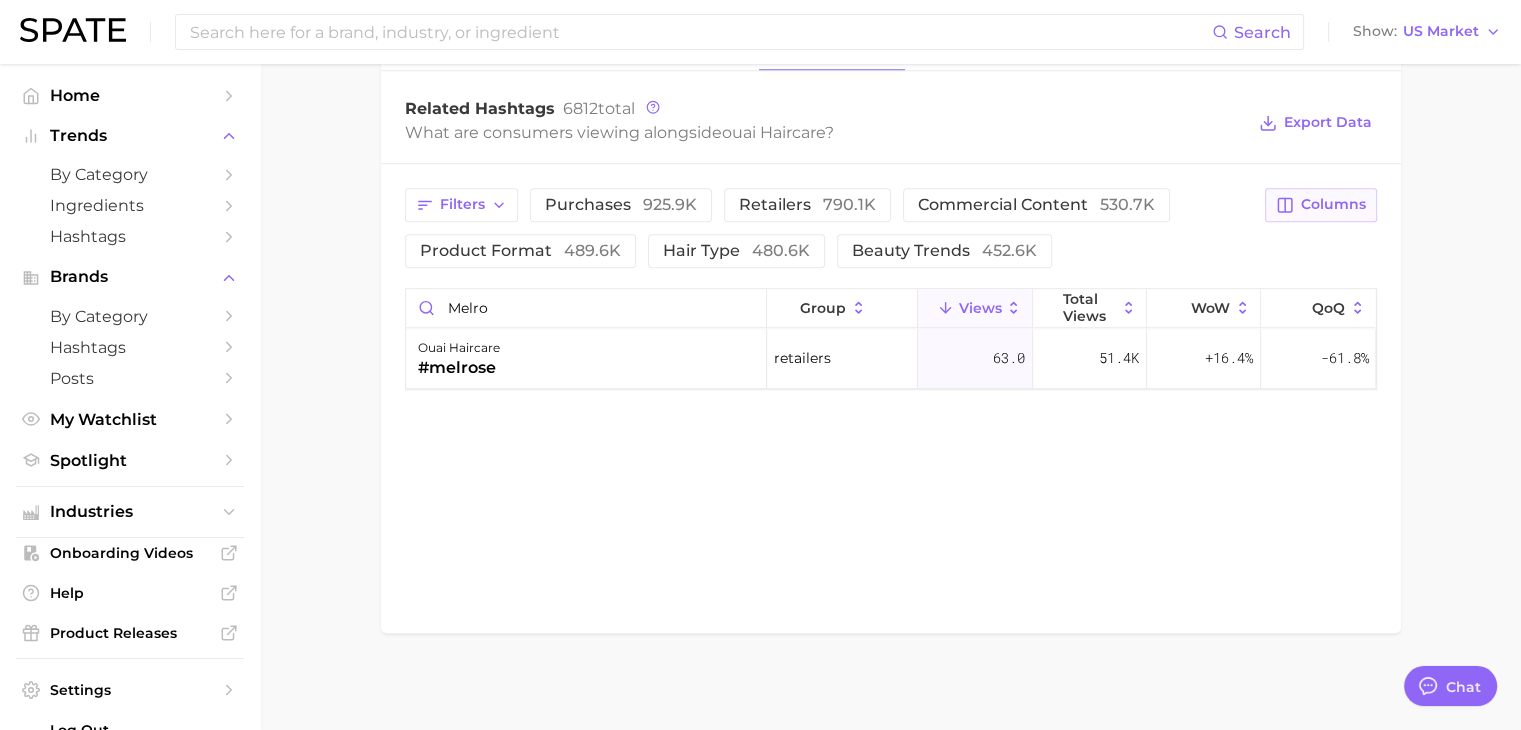 click on "Columns" at bounding box center (1320, 205) 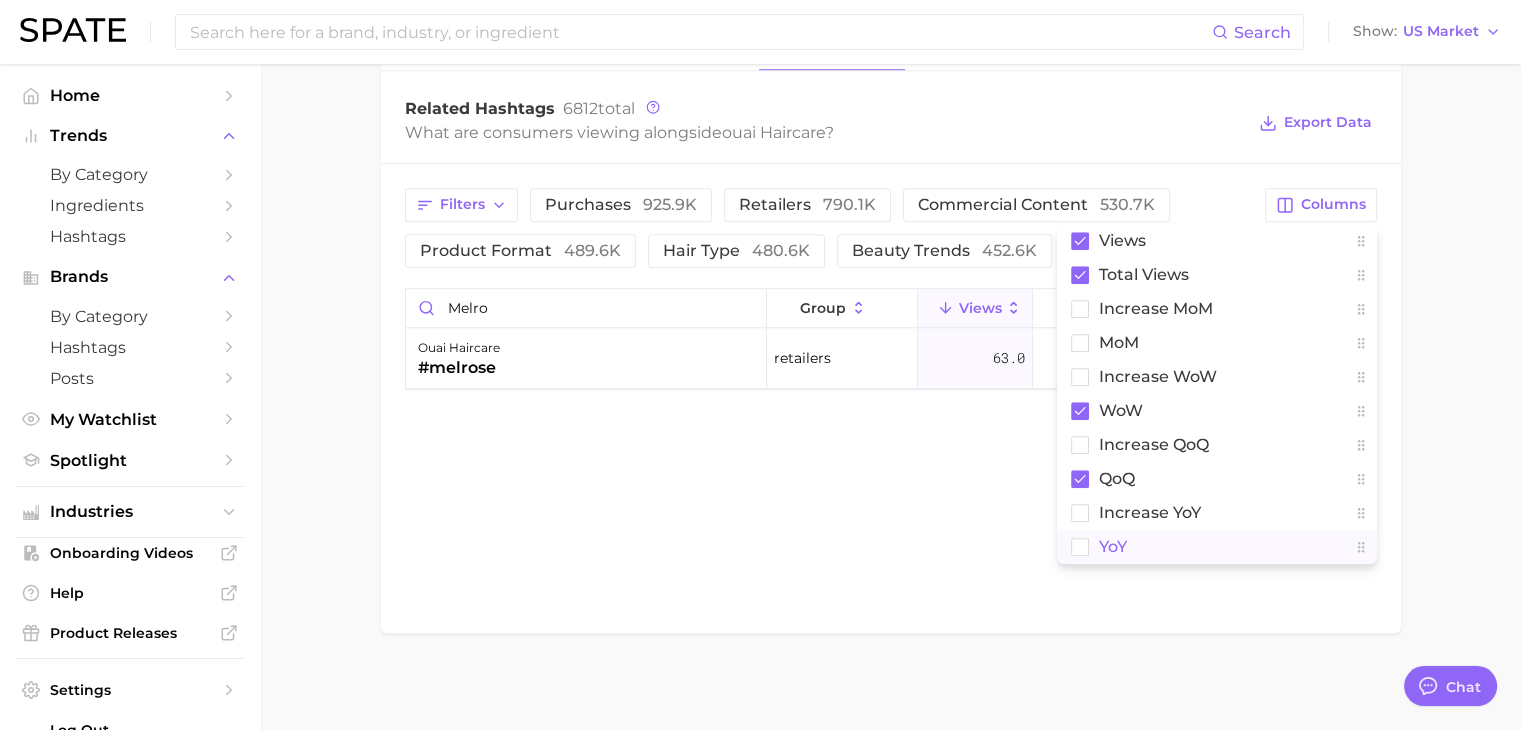 click on "YoY" at bounding box center [1217, 547] 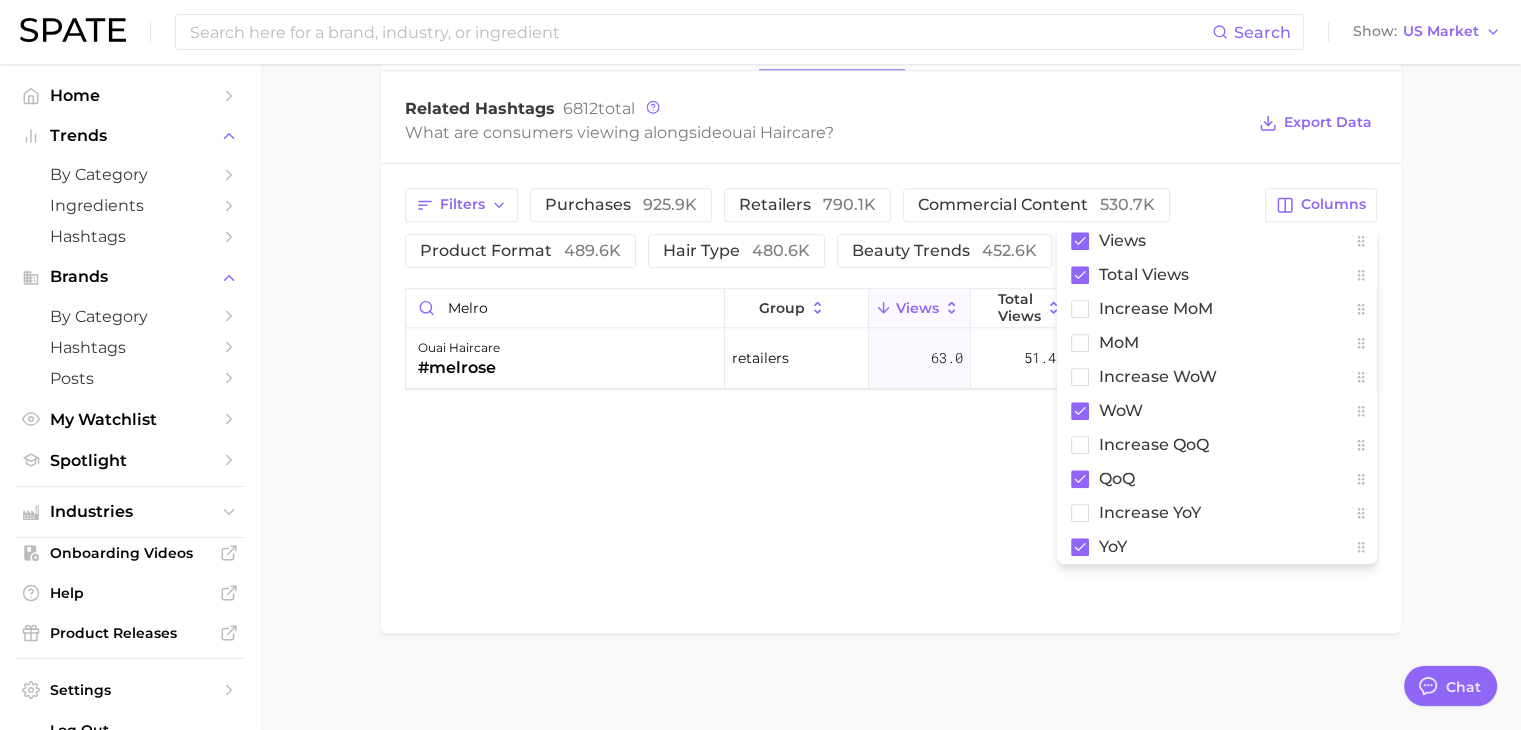 click on "related hashtags creators Related Hashtags 6812  total What are consumers viewing alongside  ouai haircare ? Export Data Filters purchases   925.9k retailers   790.1k commercial content   530.7k product format   489.6k hair type   480.6k beauty trends   452.6k Columns Views Total Views increase MoM MoM Increase WoW WoW increase QoQ QoQ increase YoY YoY ouai haircare #melrose retailers 63.0 51.4k +16.4% -61.8% +369.9%" at bounding box center [891, 332] 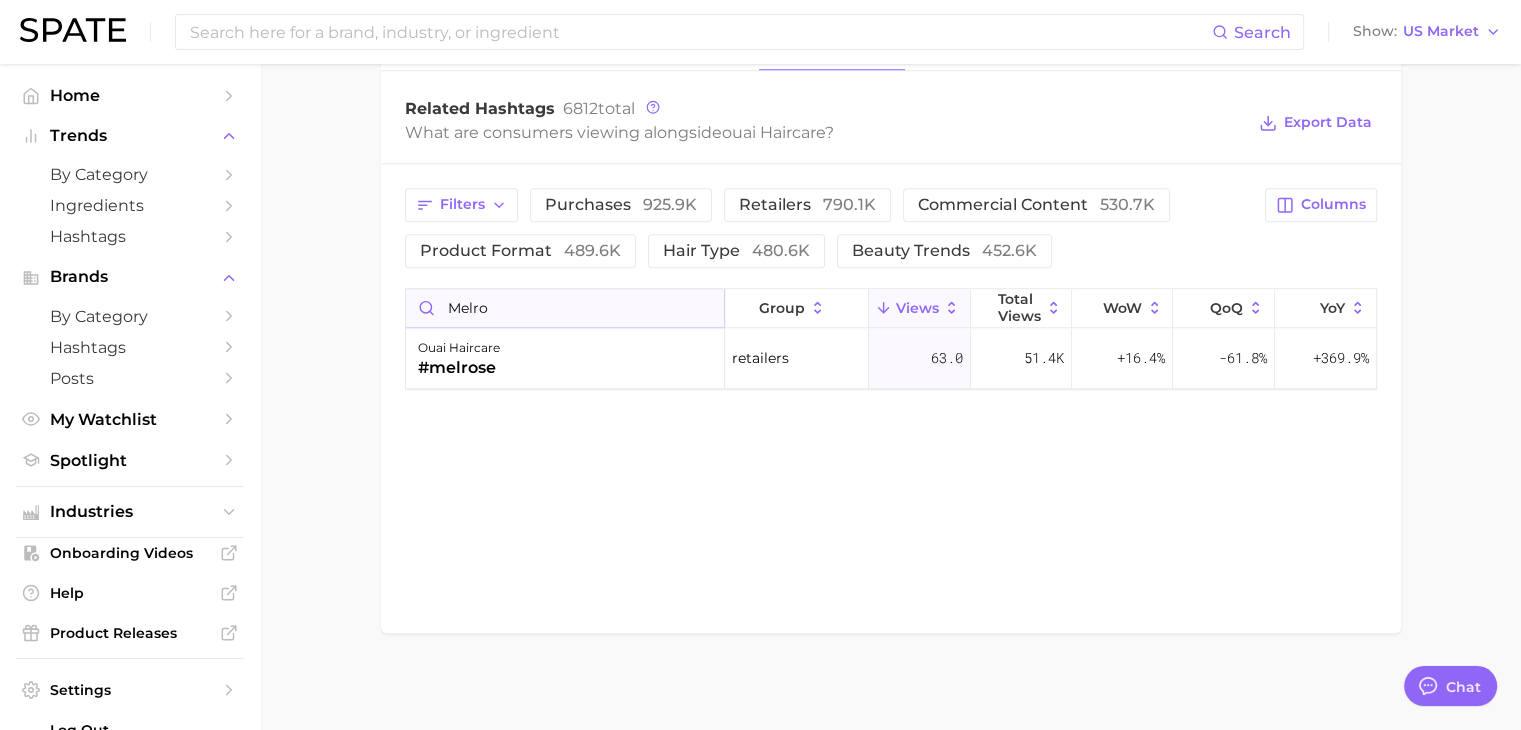 click on "melro" at bounding box center (565, 308) 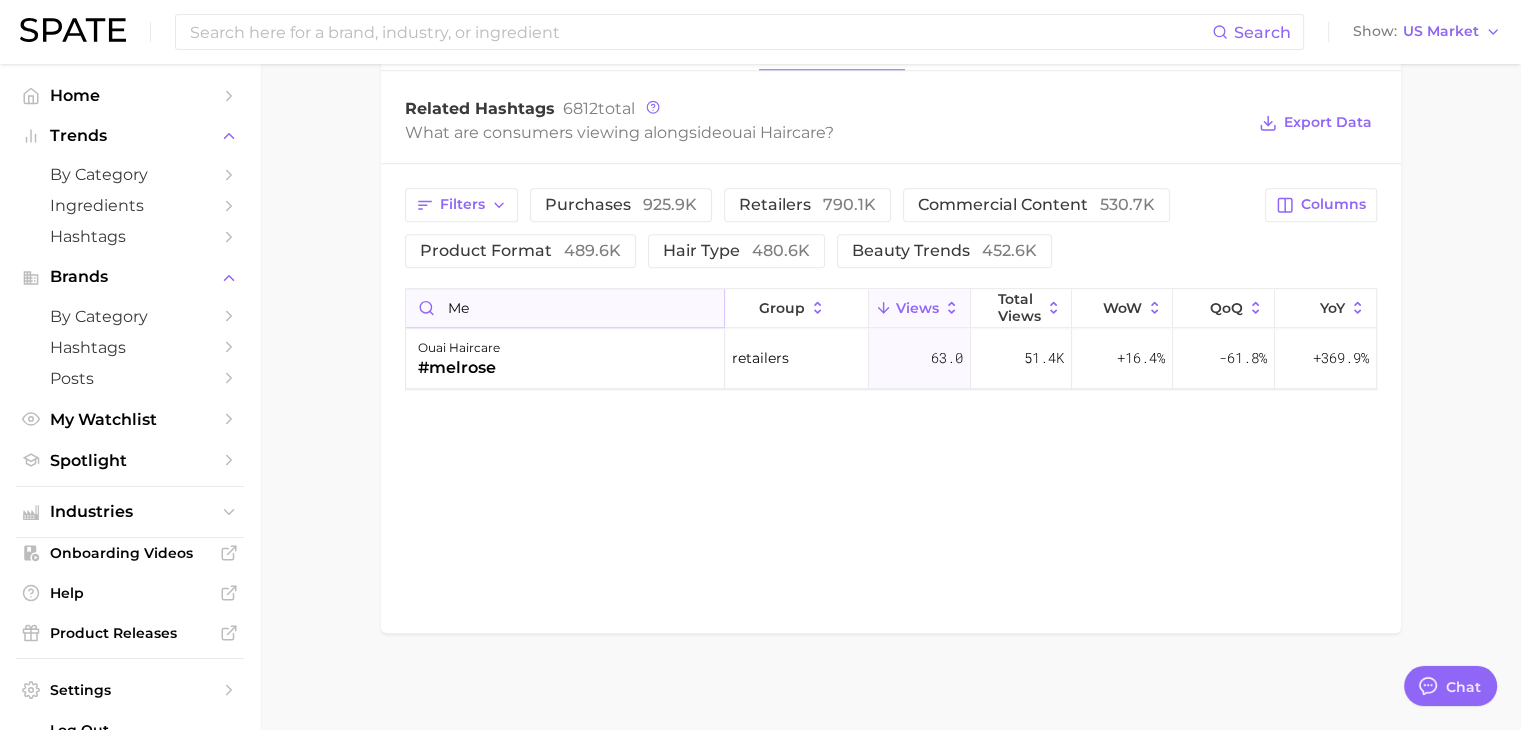 type on "m" 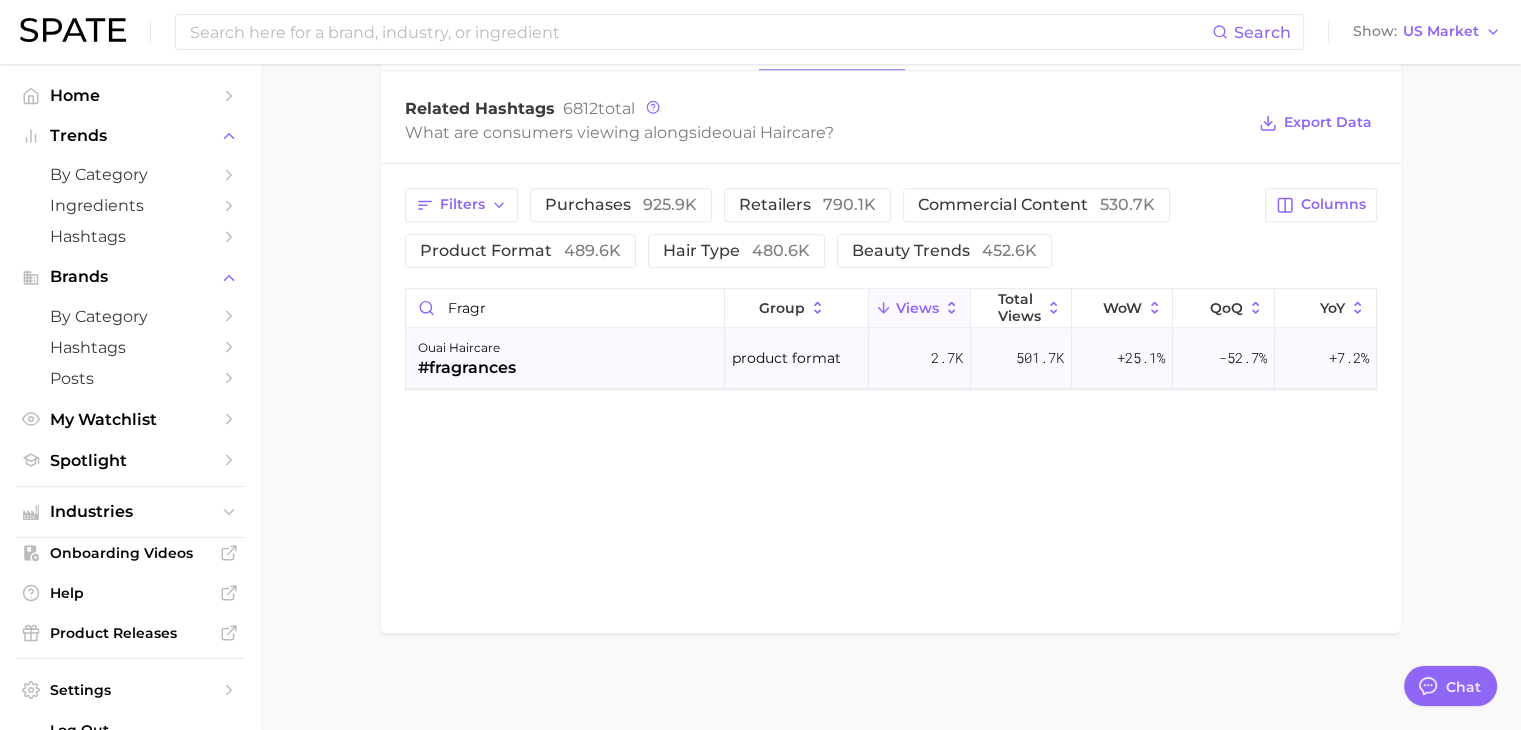 click on "ouai haircare #fragrances" at bounding box center [566, 359] 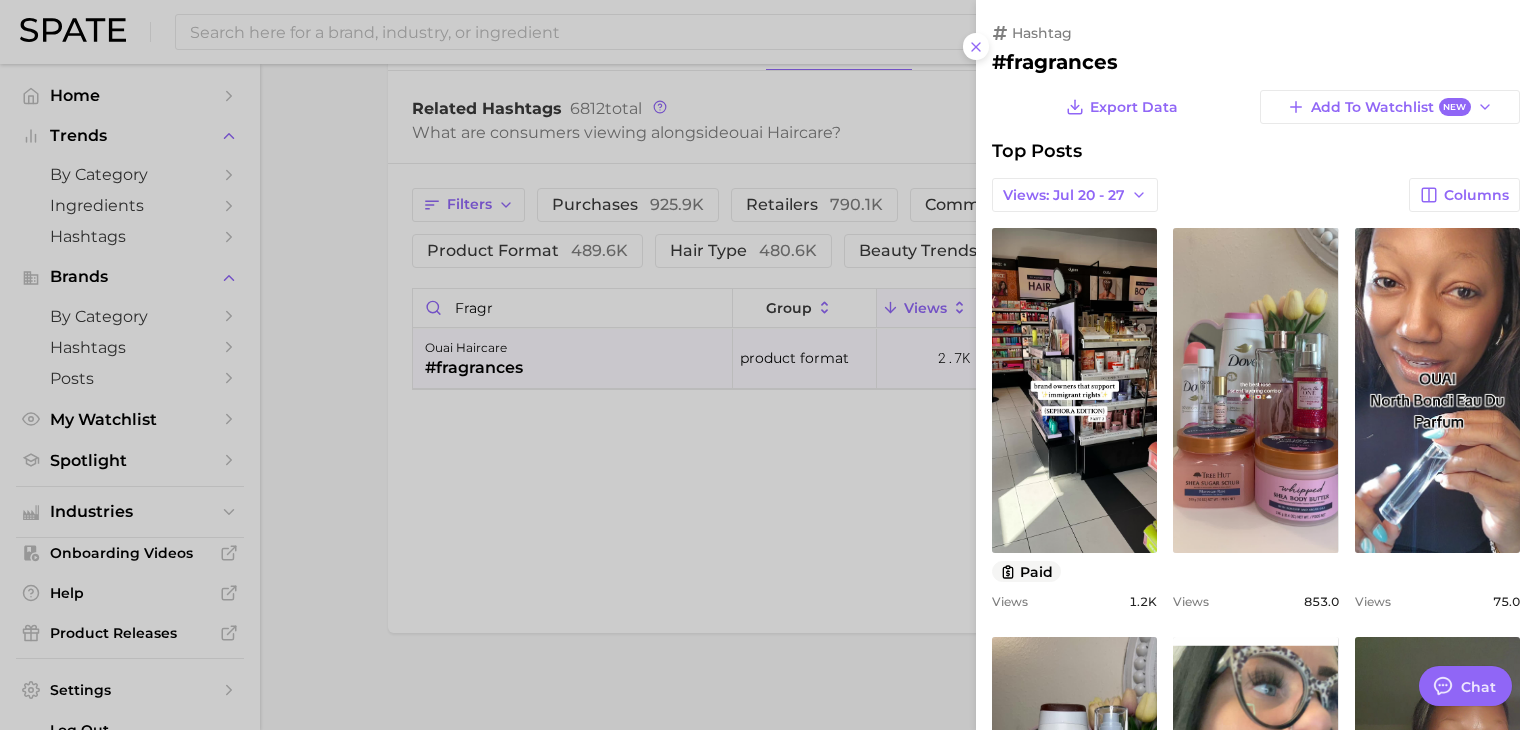 scroll, scrollTop: 0, scrollLeft: 0, axis: both 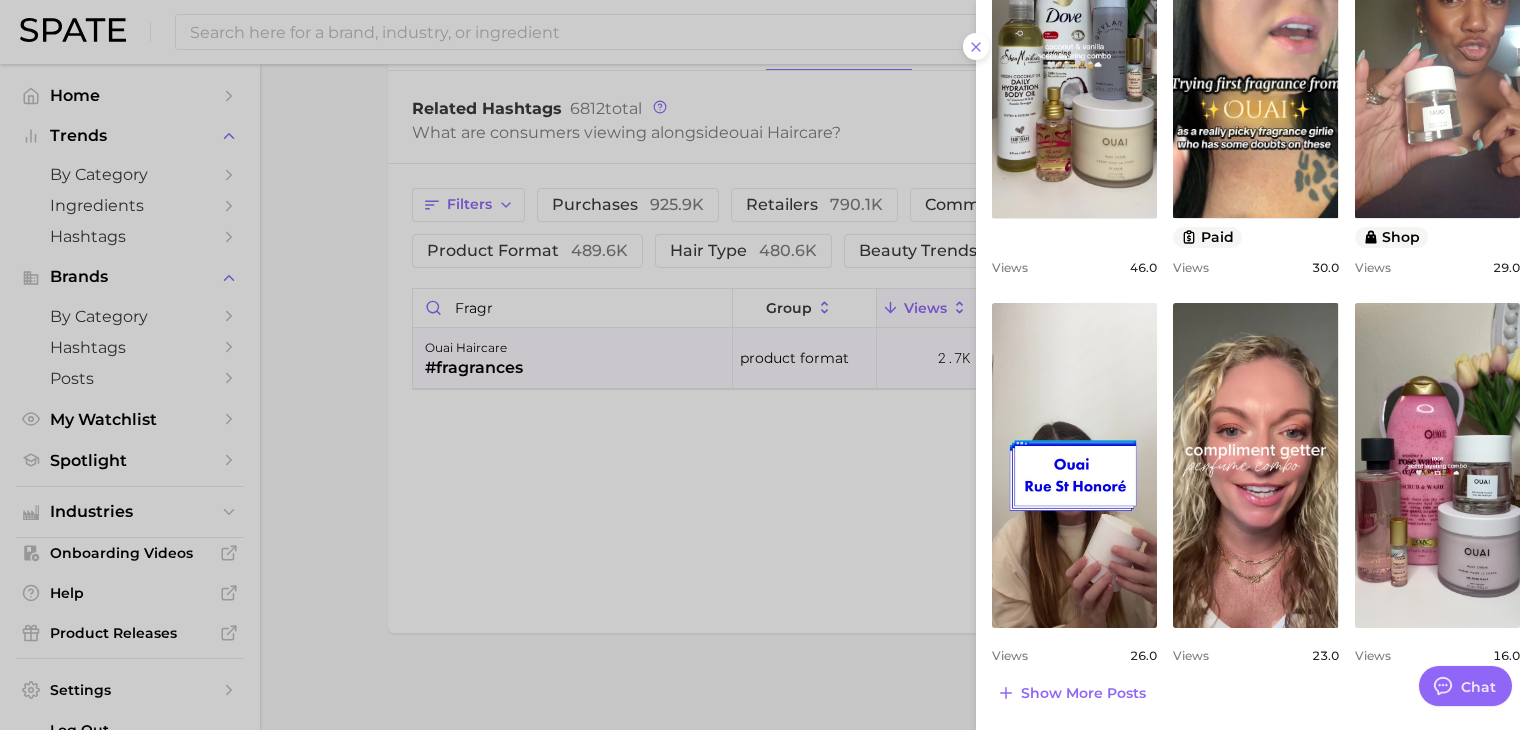 click at bounding box center (768, 365) 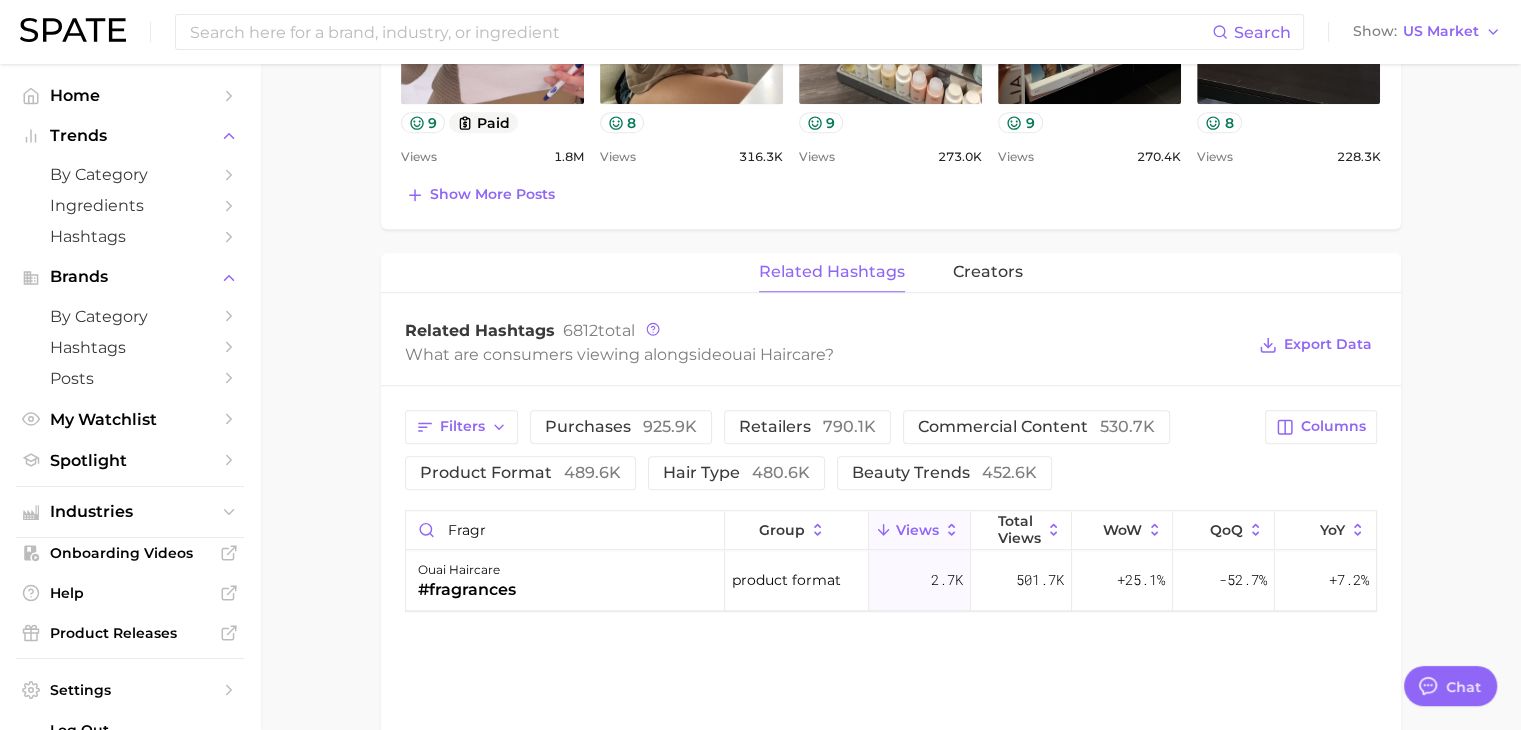 scroll, scrollTop: 1398, scrollLeft: 0, axis: vertical 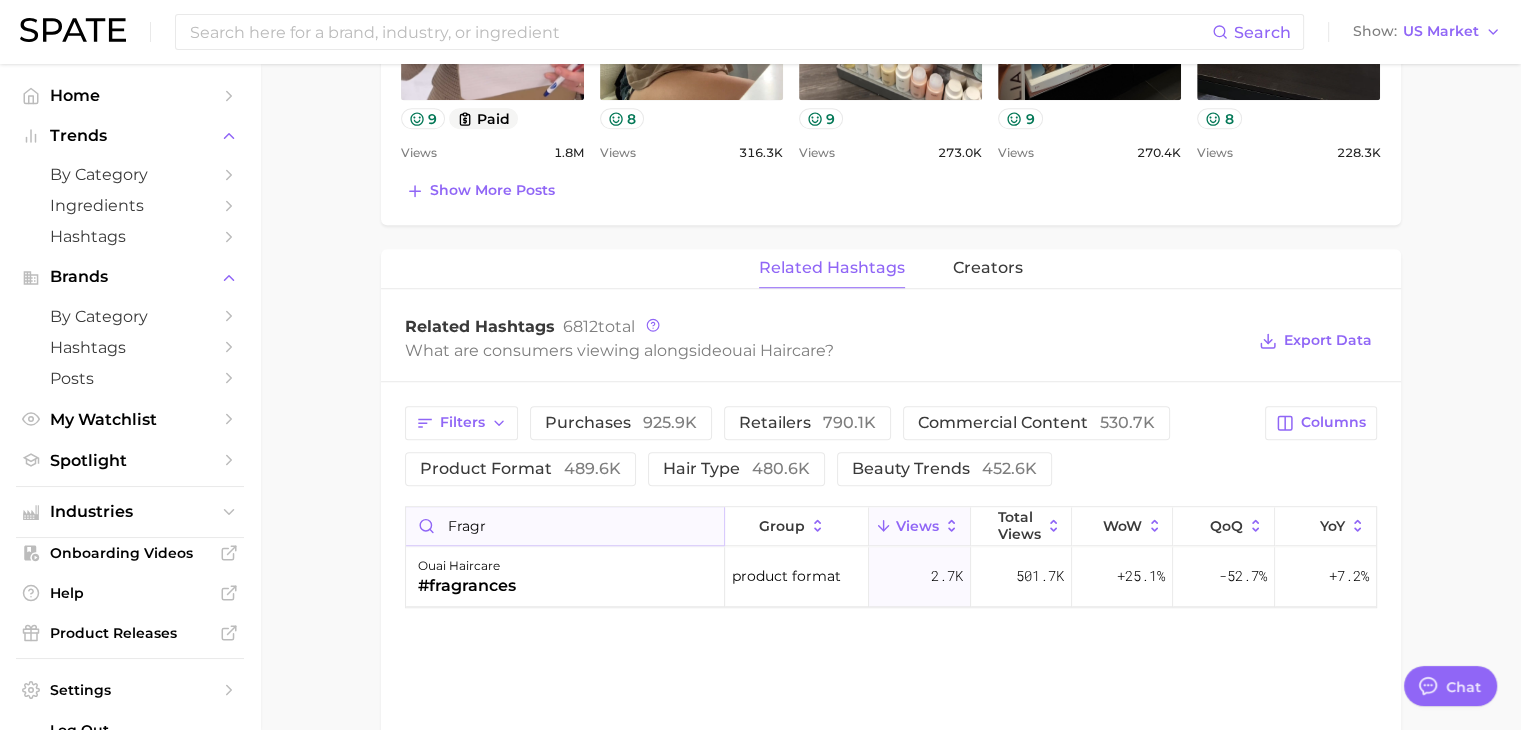 click on "fragr" at bounding box center [565, 526] 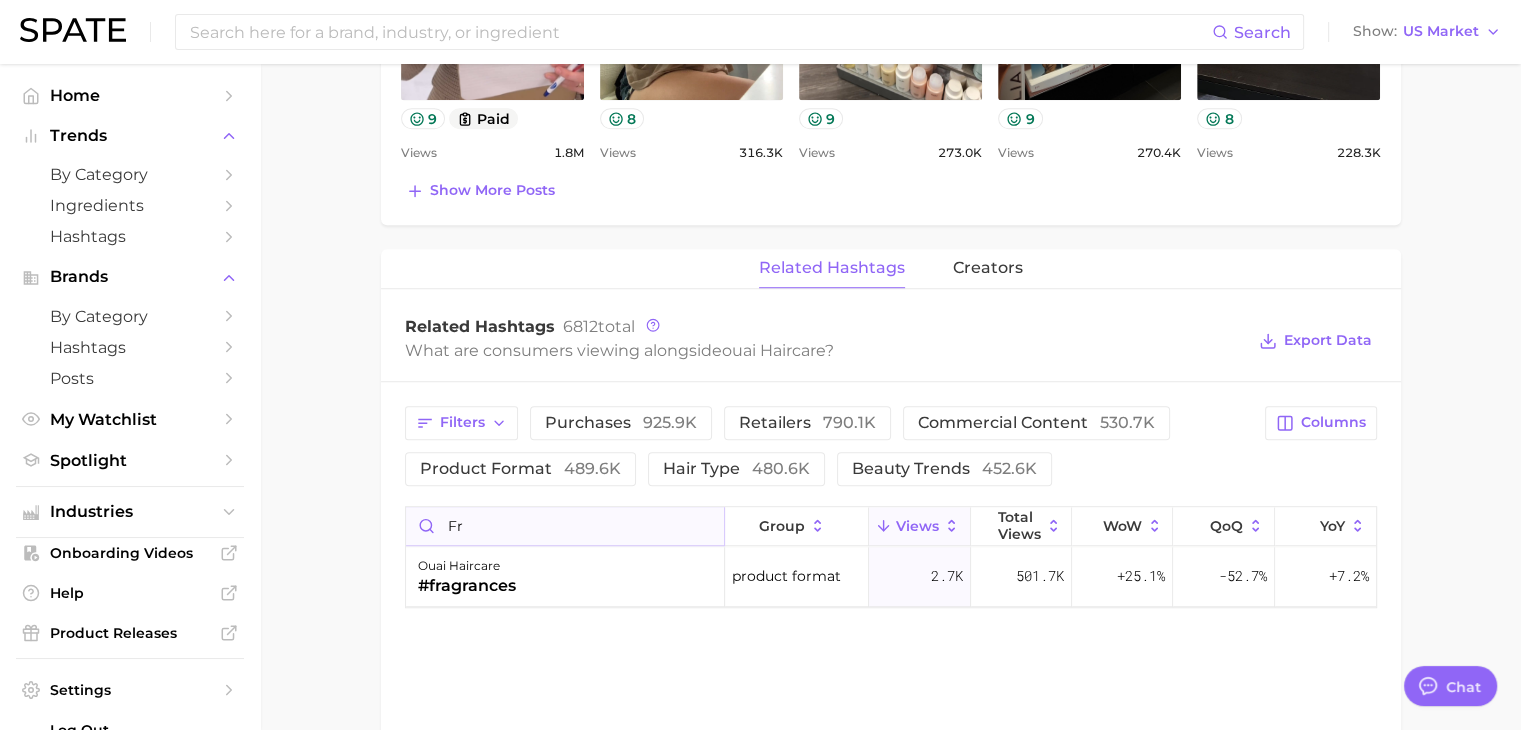type on "f" 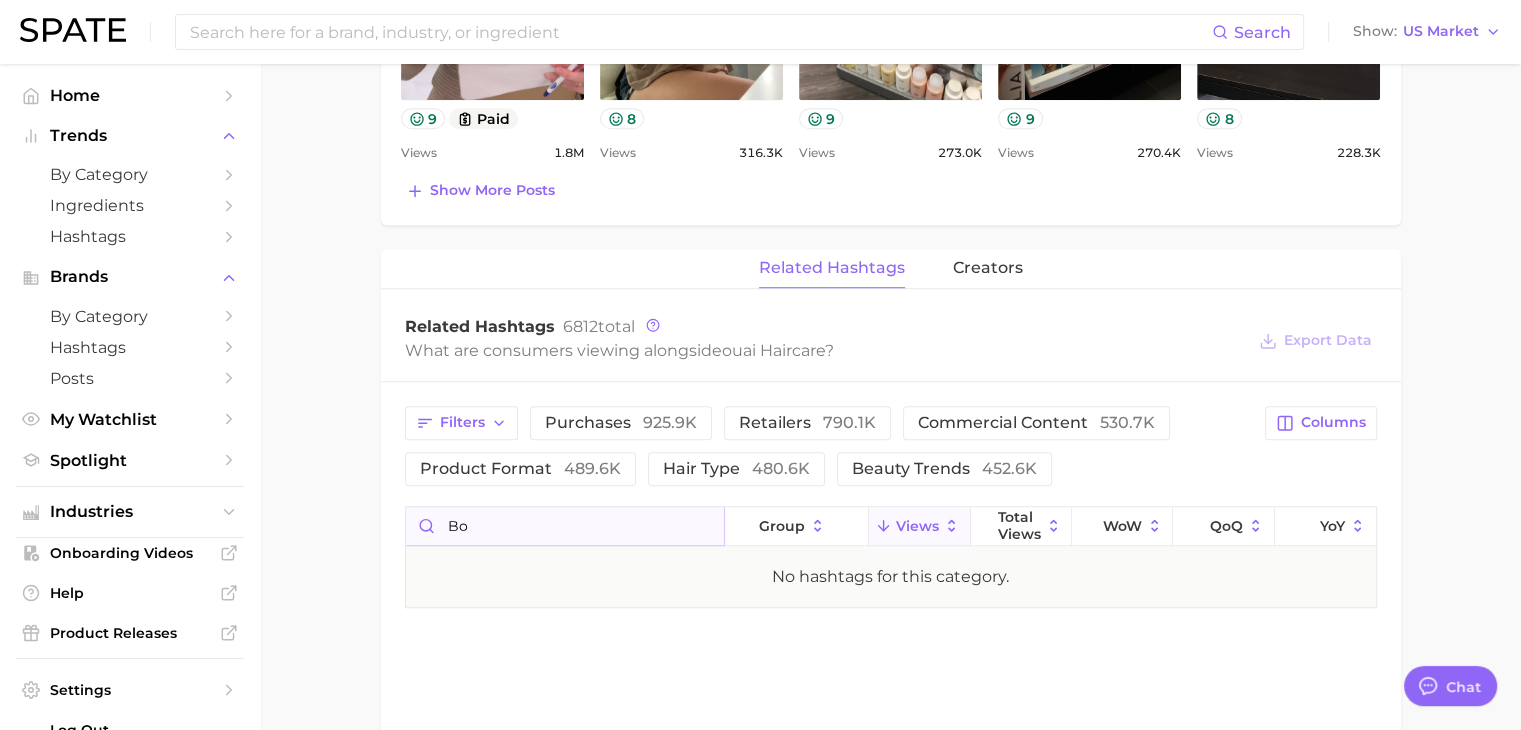type on "b" 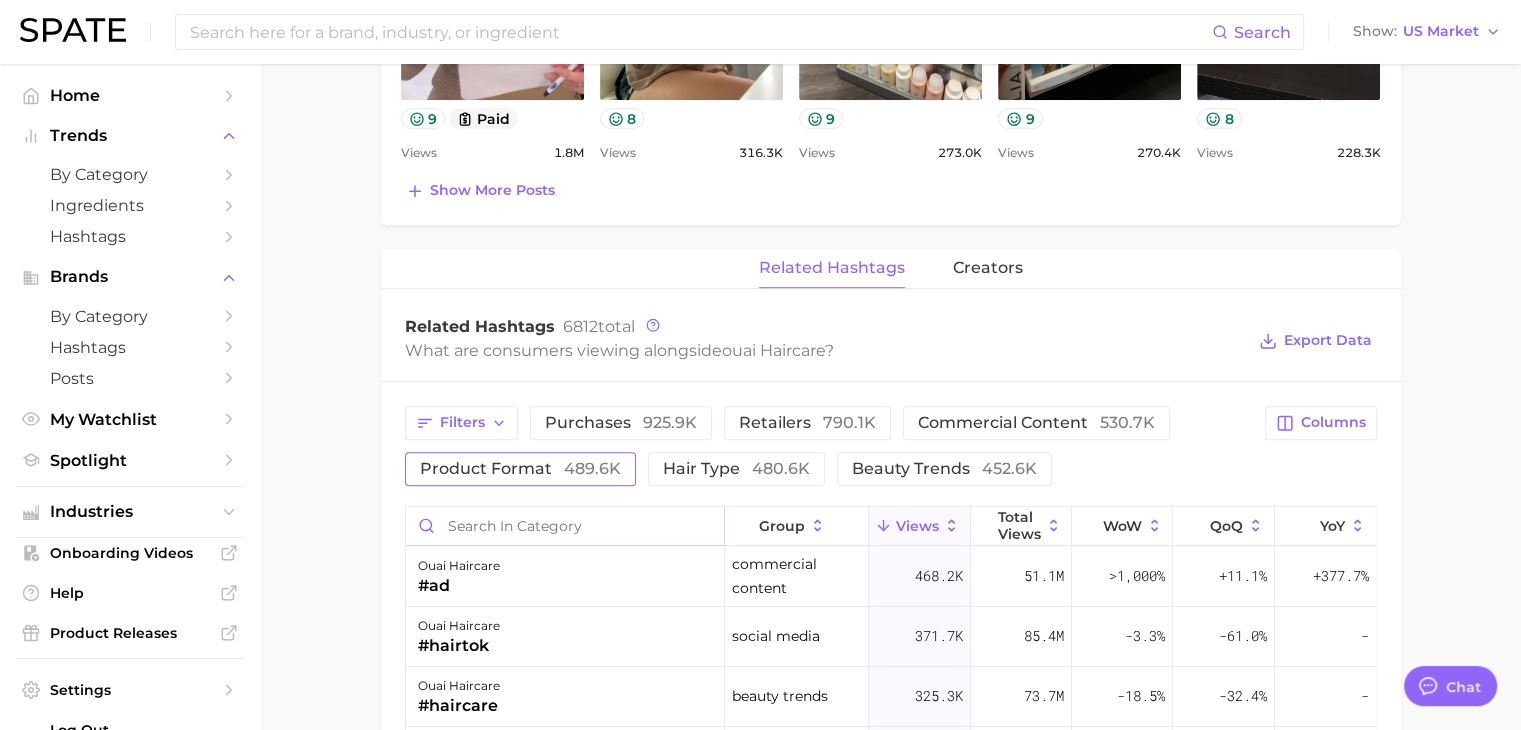 type 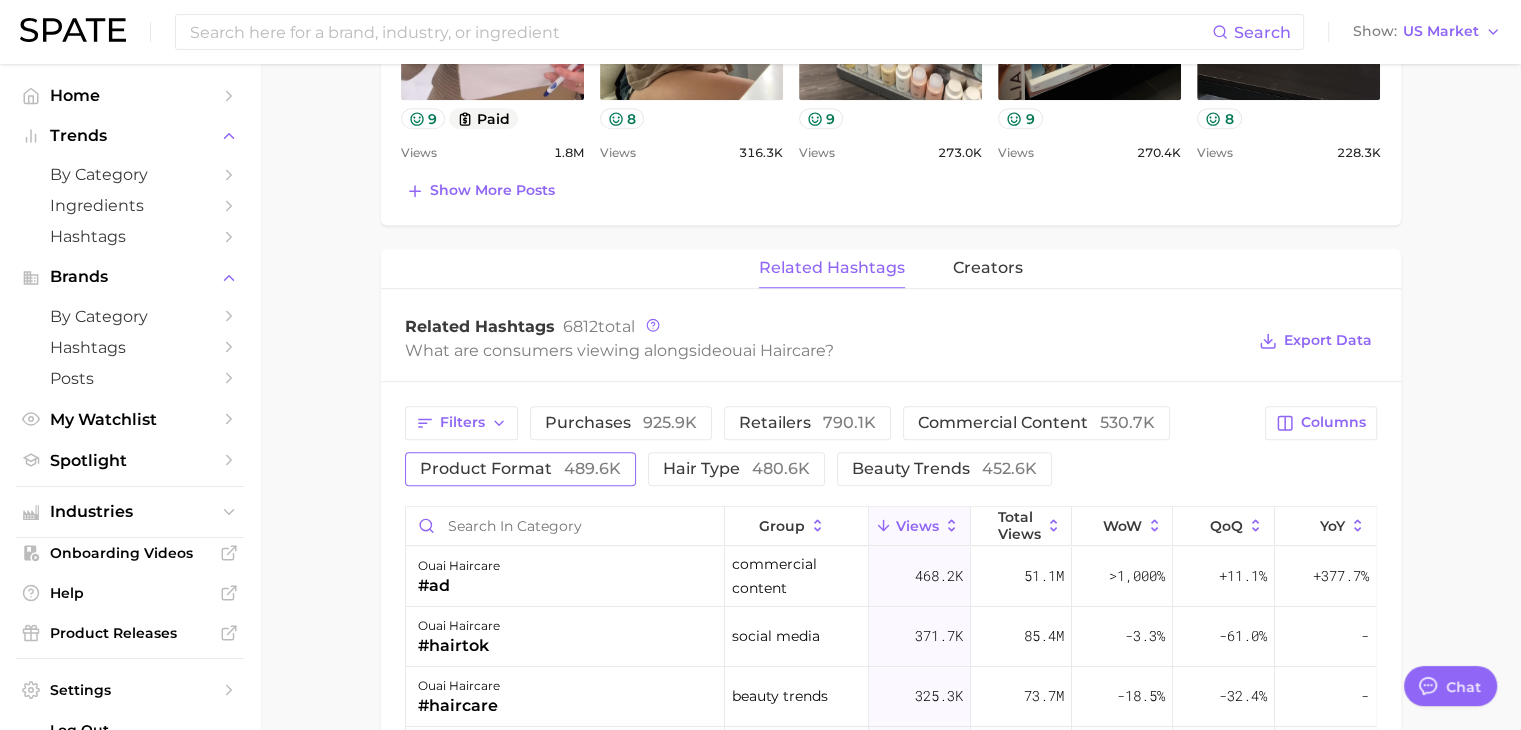 click on "product format   489.6k" at bounding box center [520, 469] 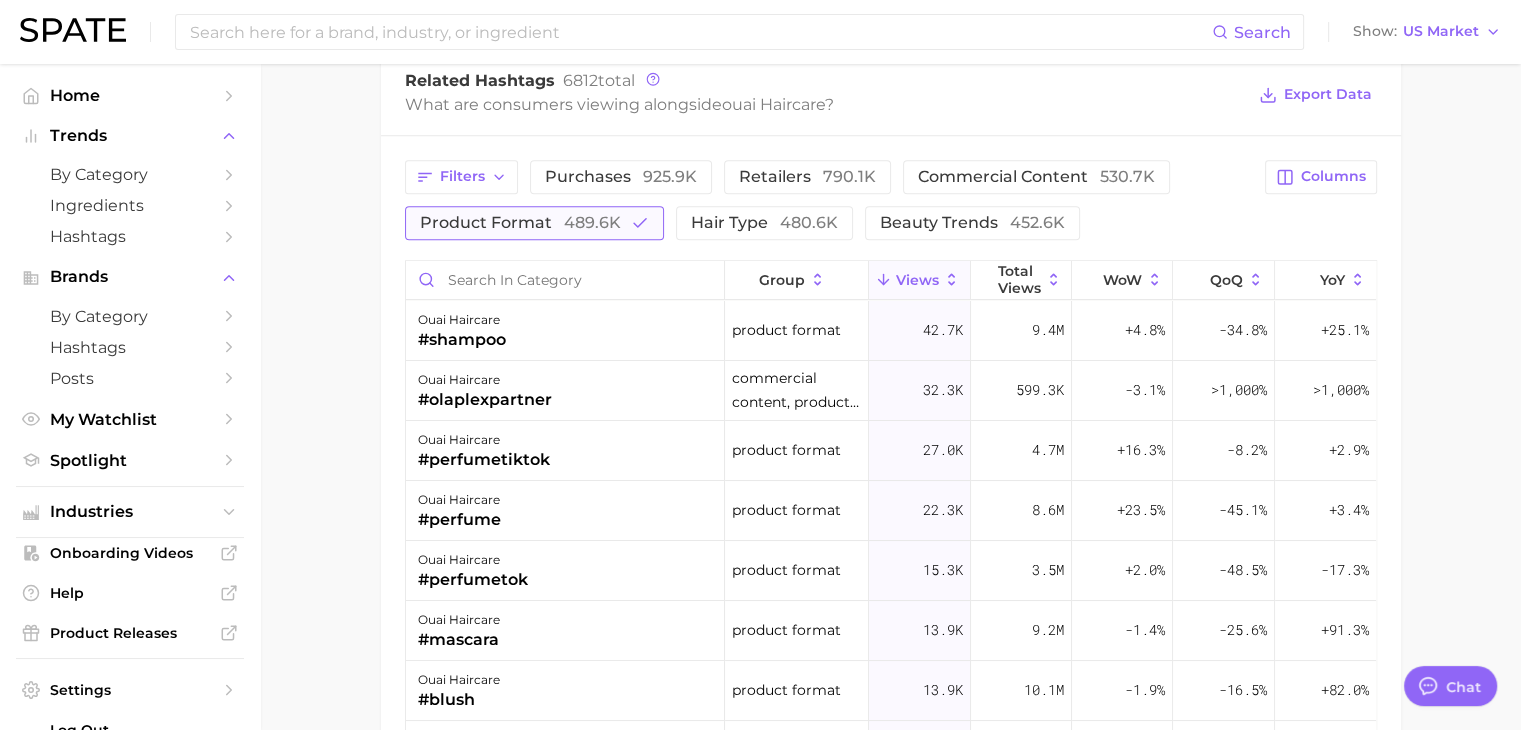 scroll, scrollTop: 1672, scrollLeft: 0, axis: vertical 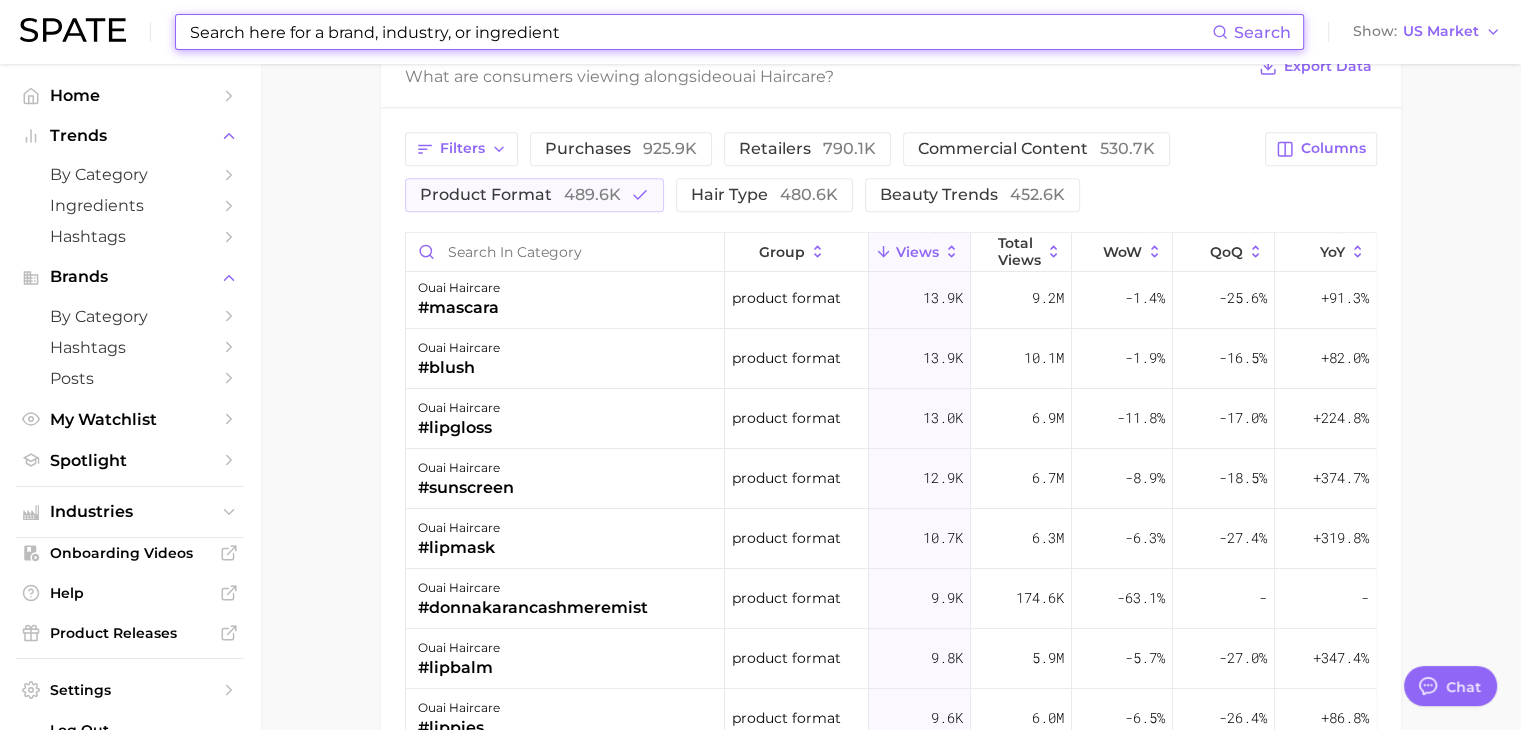 click at bounding box center (700, 32) 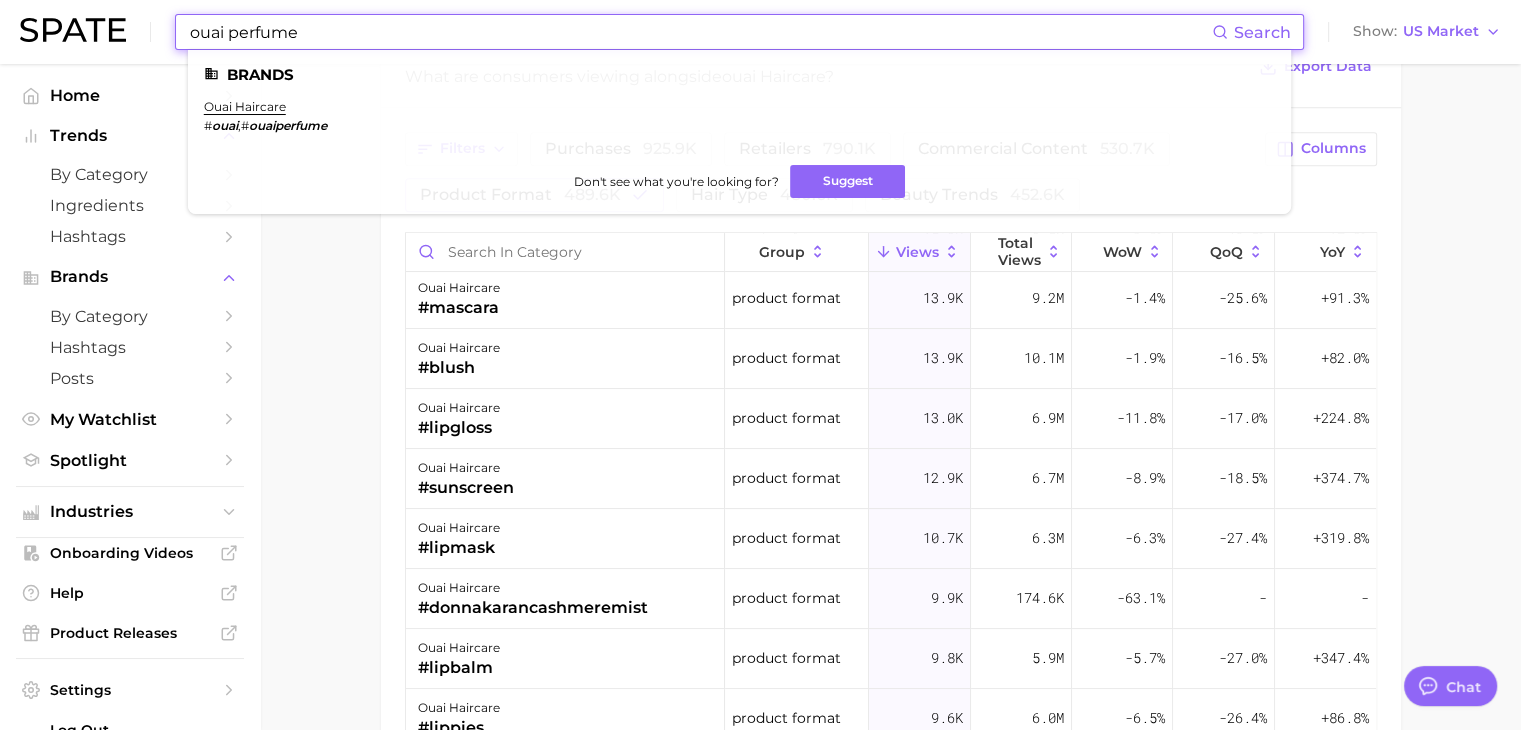 type on "ouai perfume" 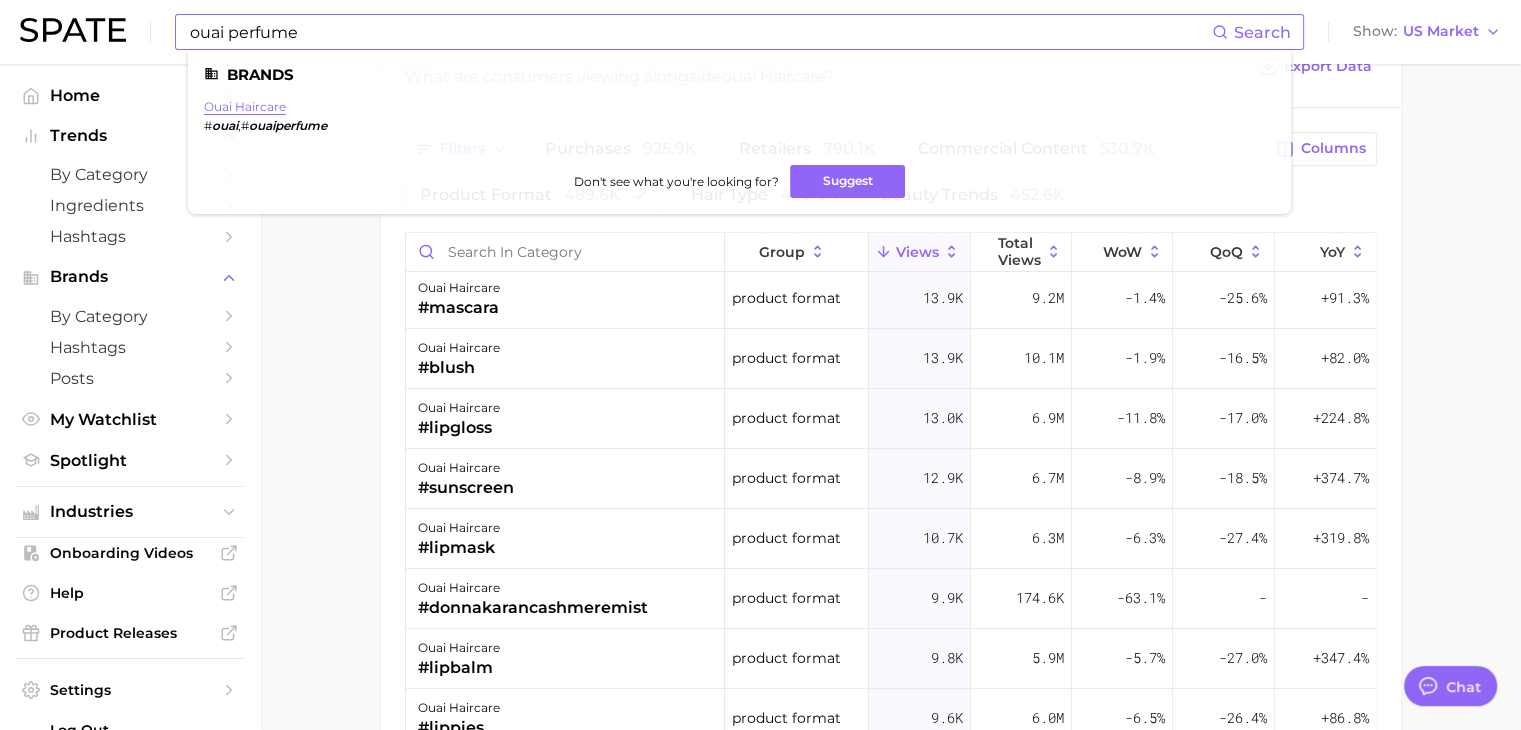 click on "ouai haircare" at bounding box center (245, 106) 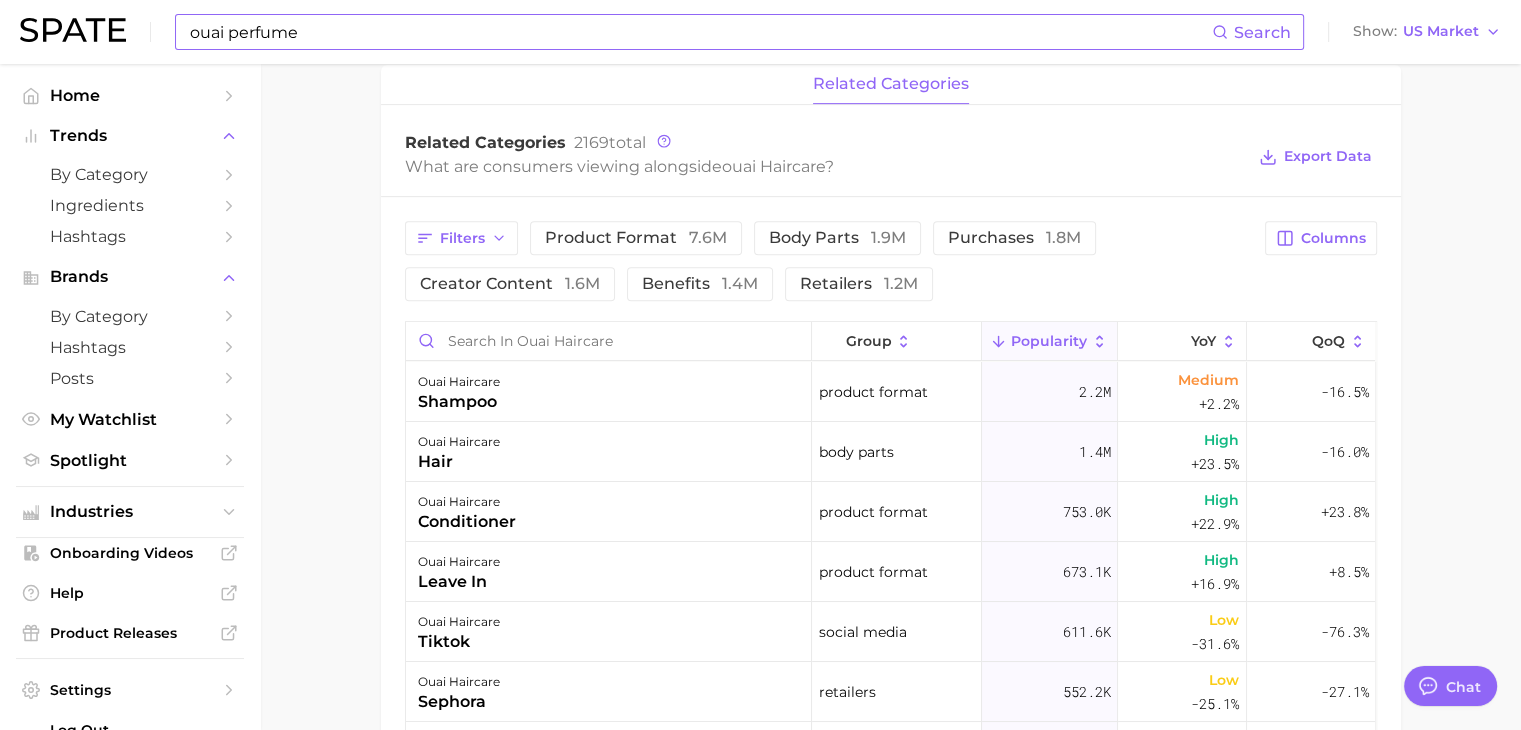 scroll, scrollTop: 820, scrollLeft: 0, axis: vertical 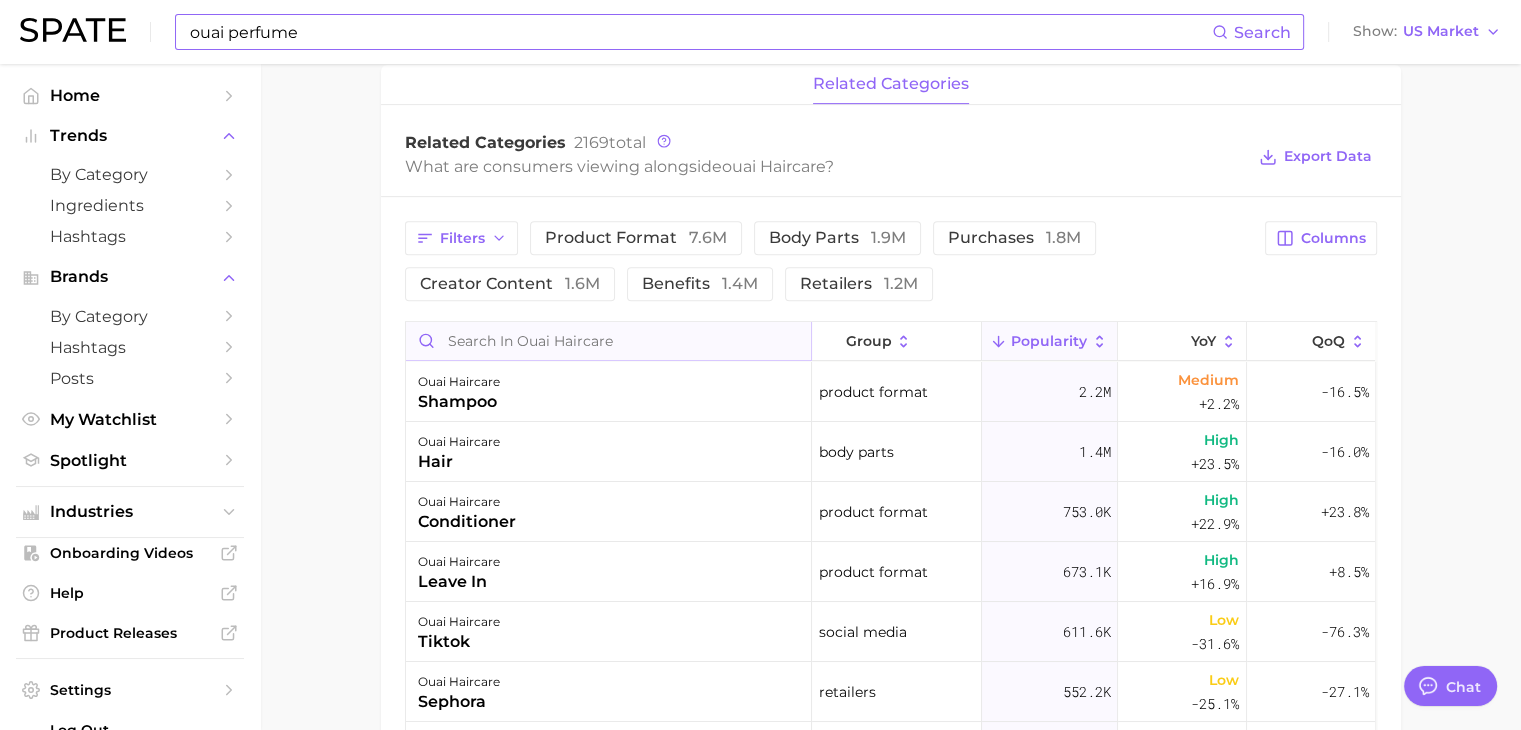 click at bounding box center (608, 341) 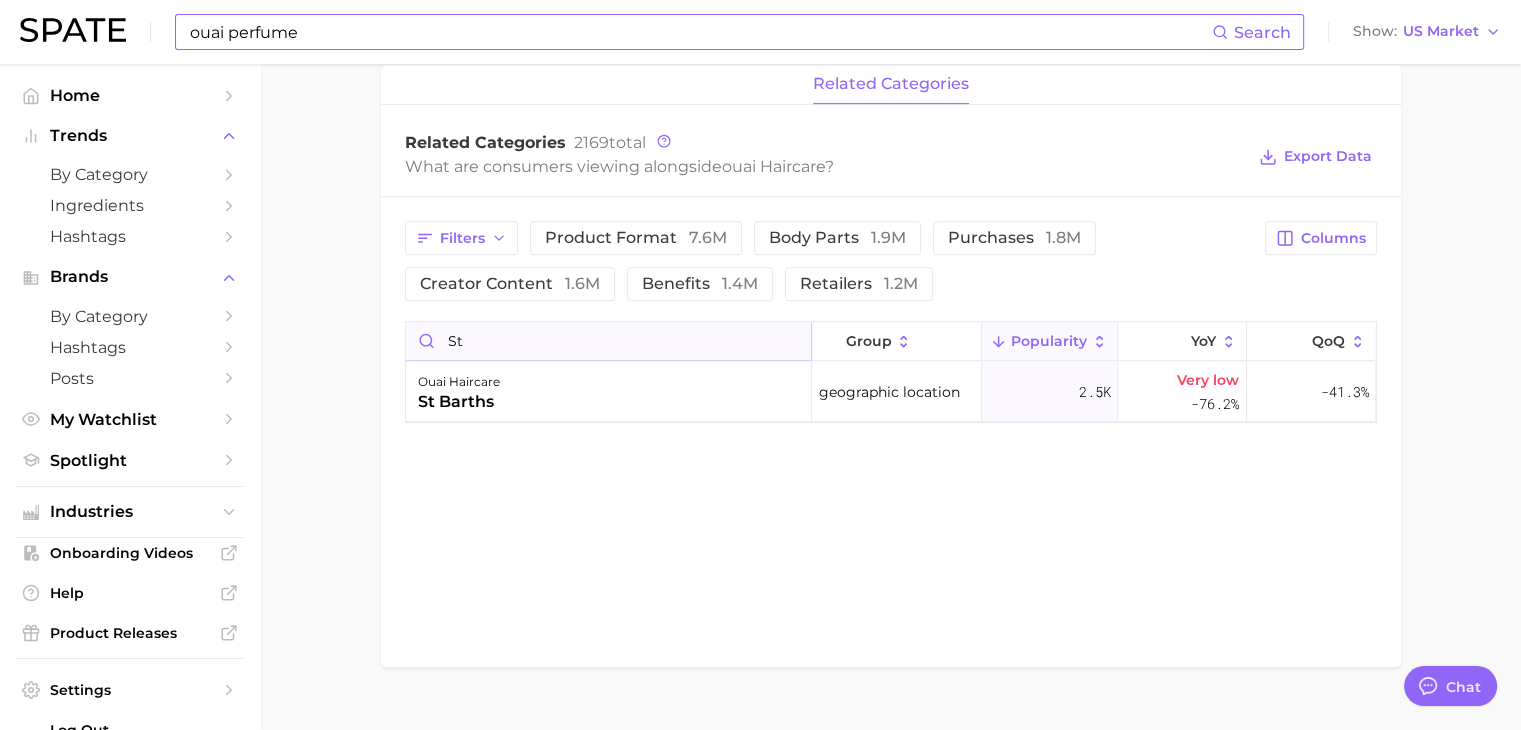 type on "s" 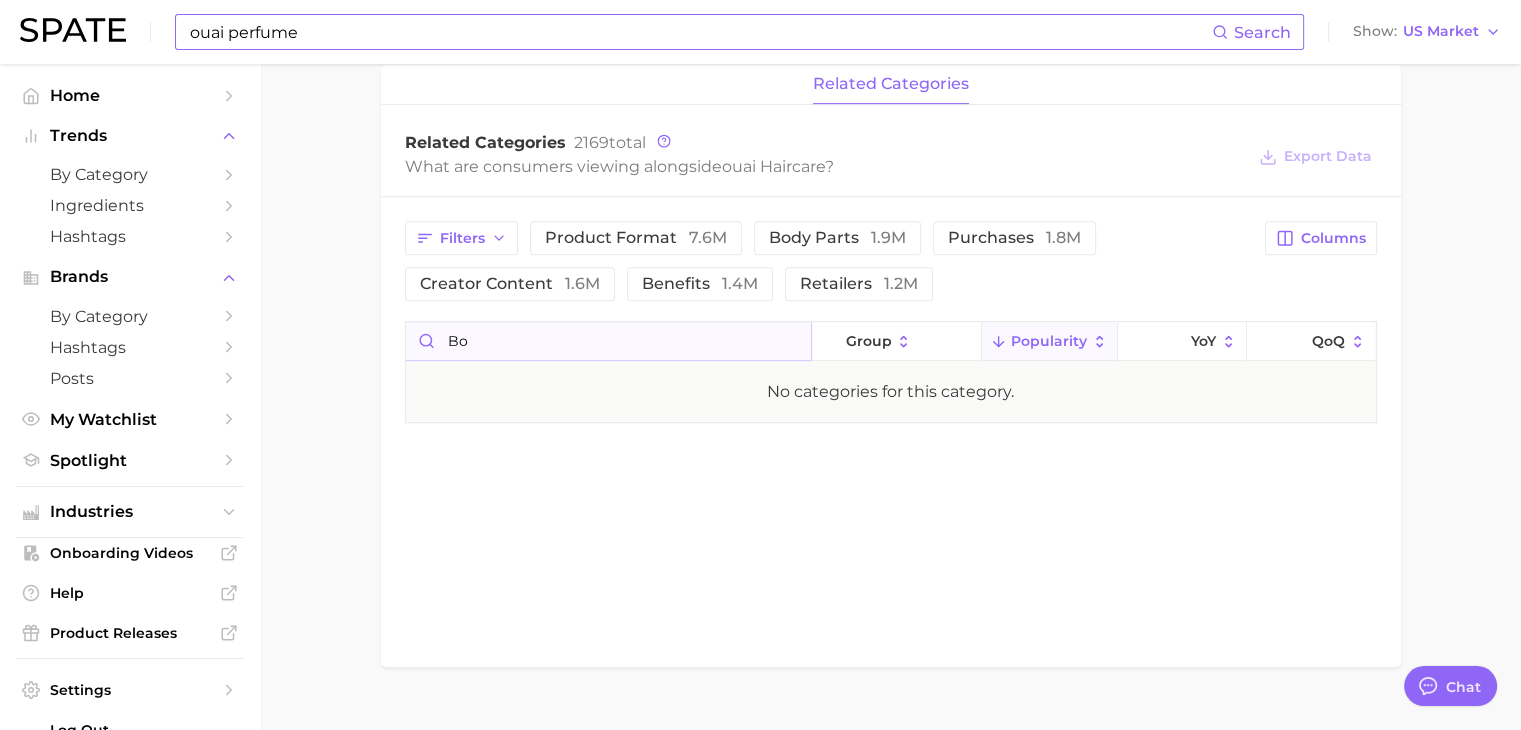 type on "b" 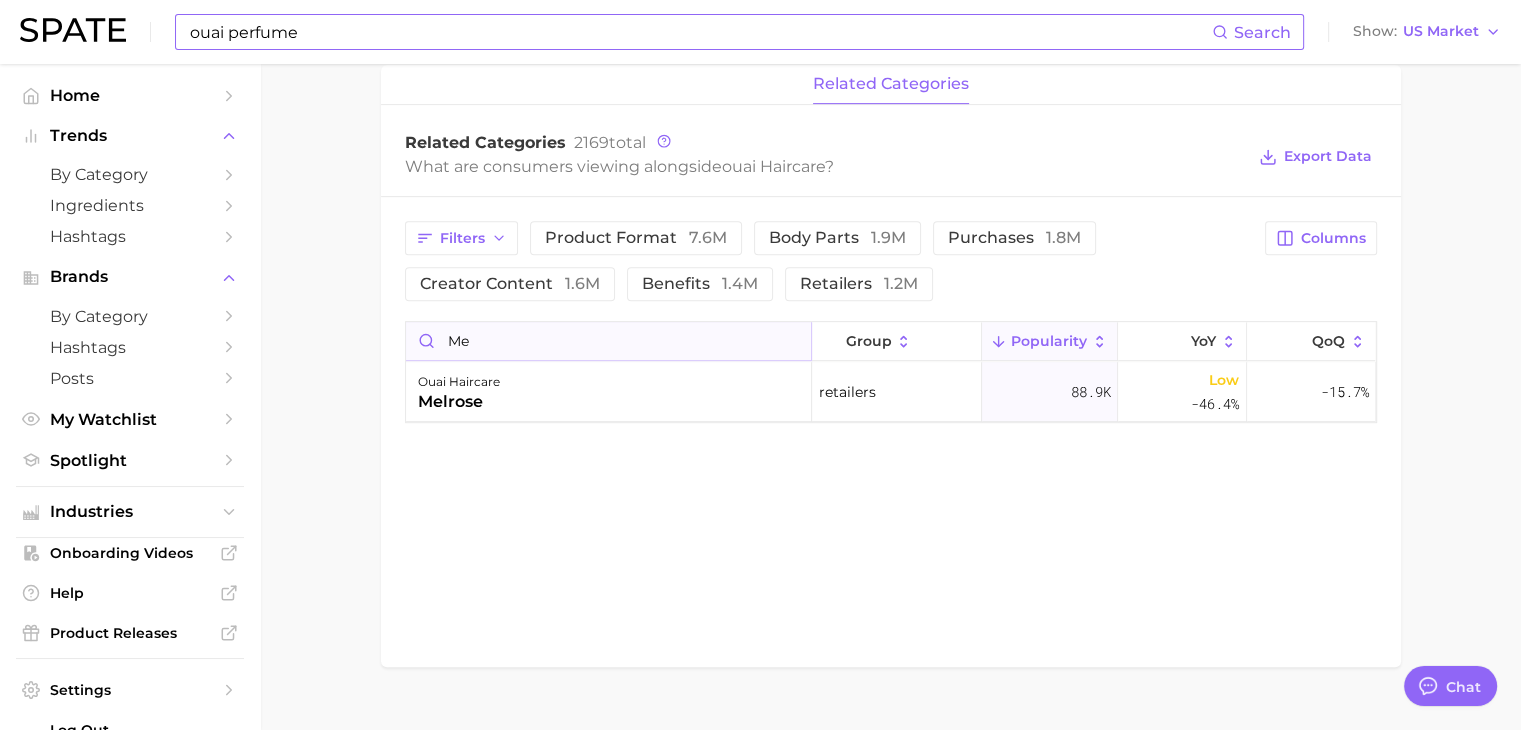 type on "m" 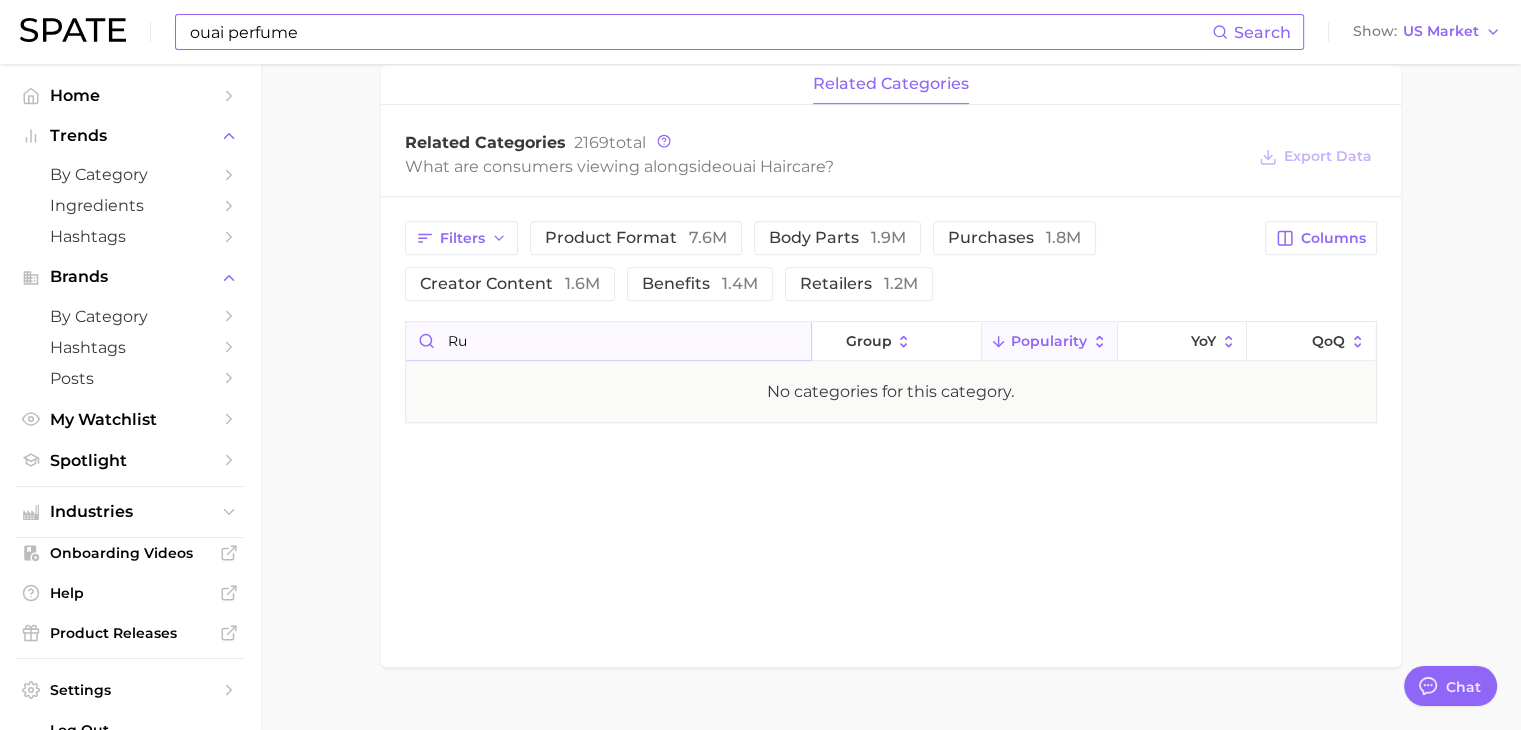 type on "r" 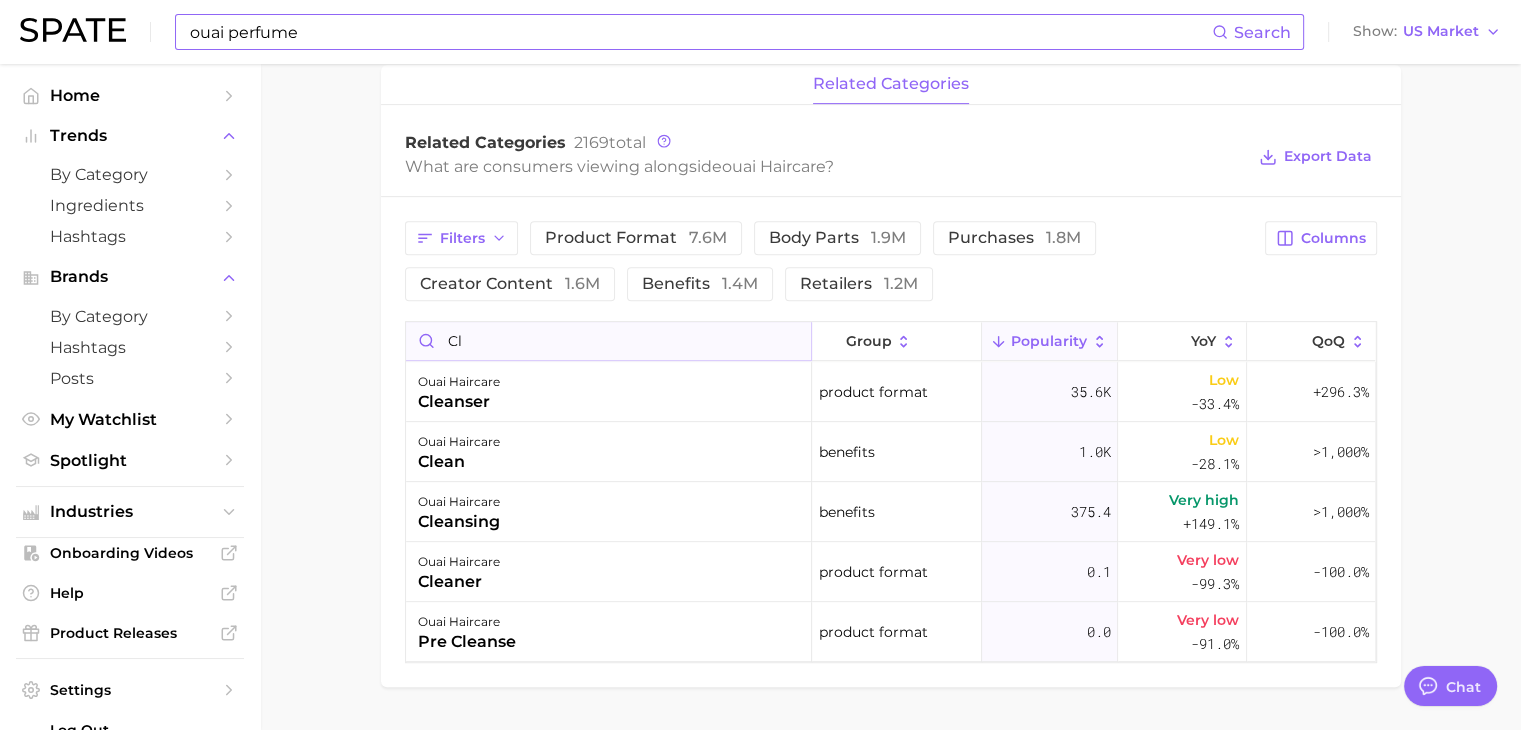 type on "c" 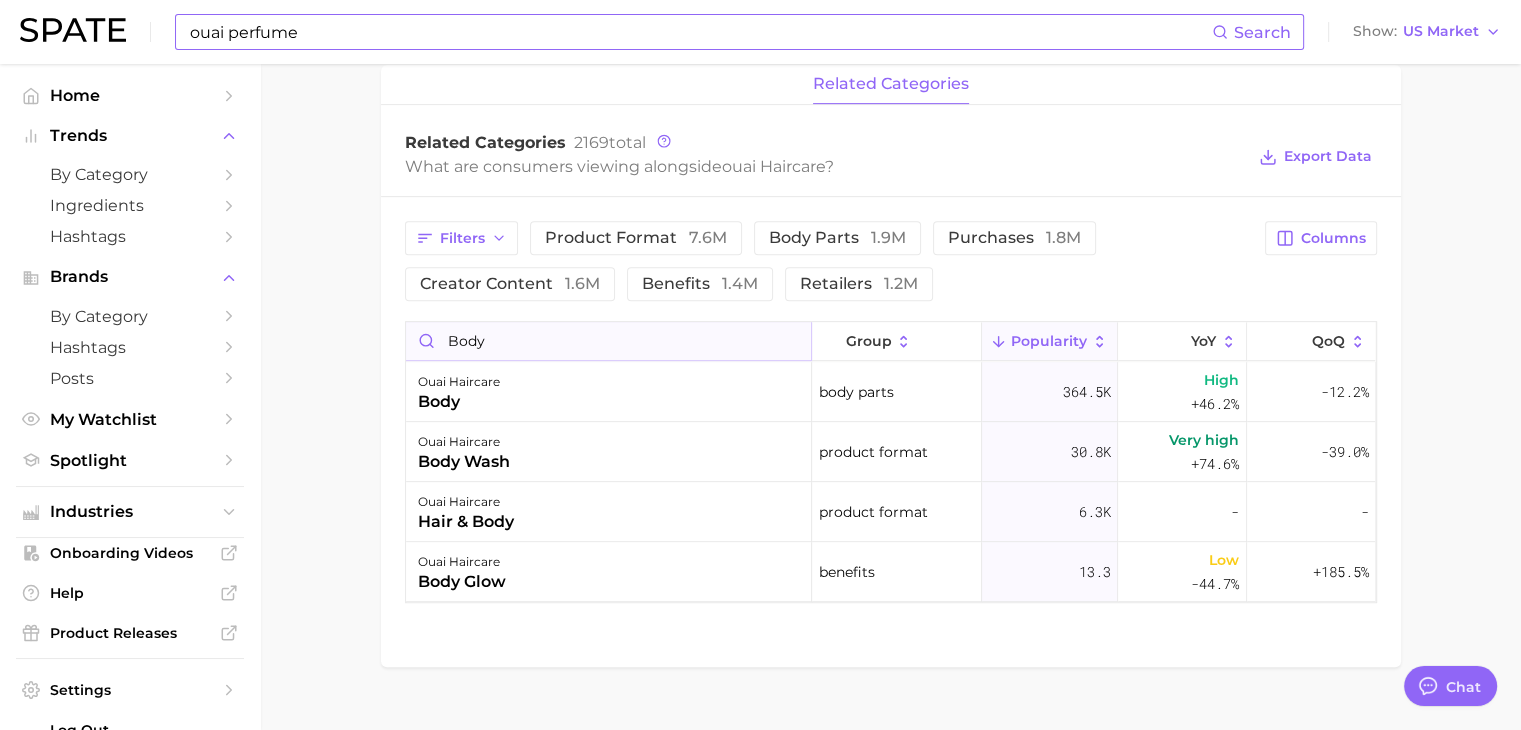 click on "body" at bounding box center (608, 341) 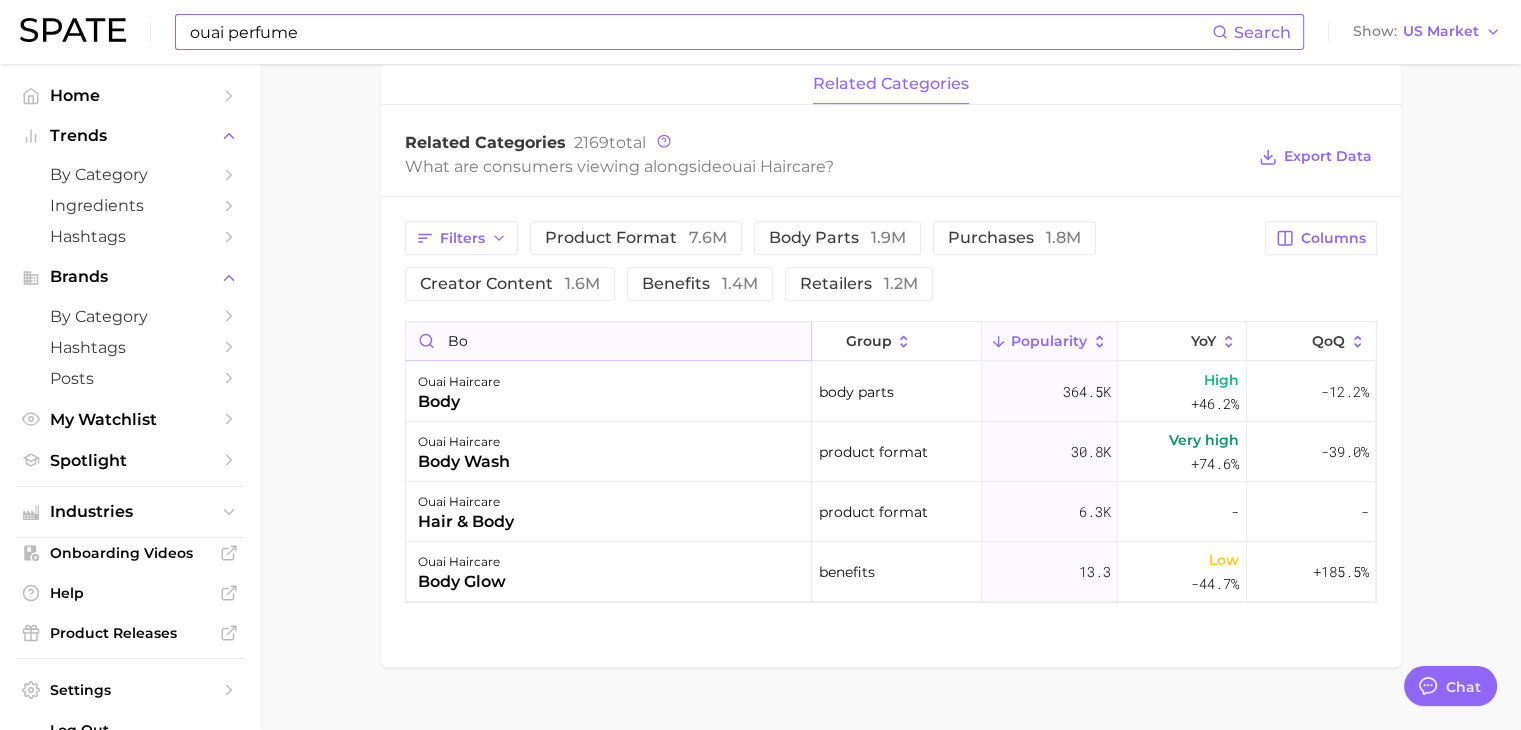 type on "b" 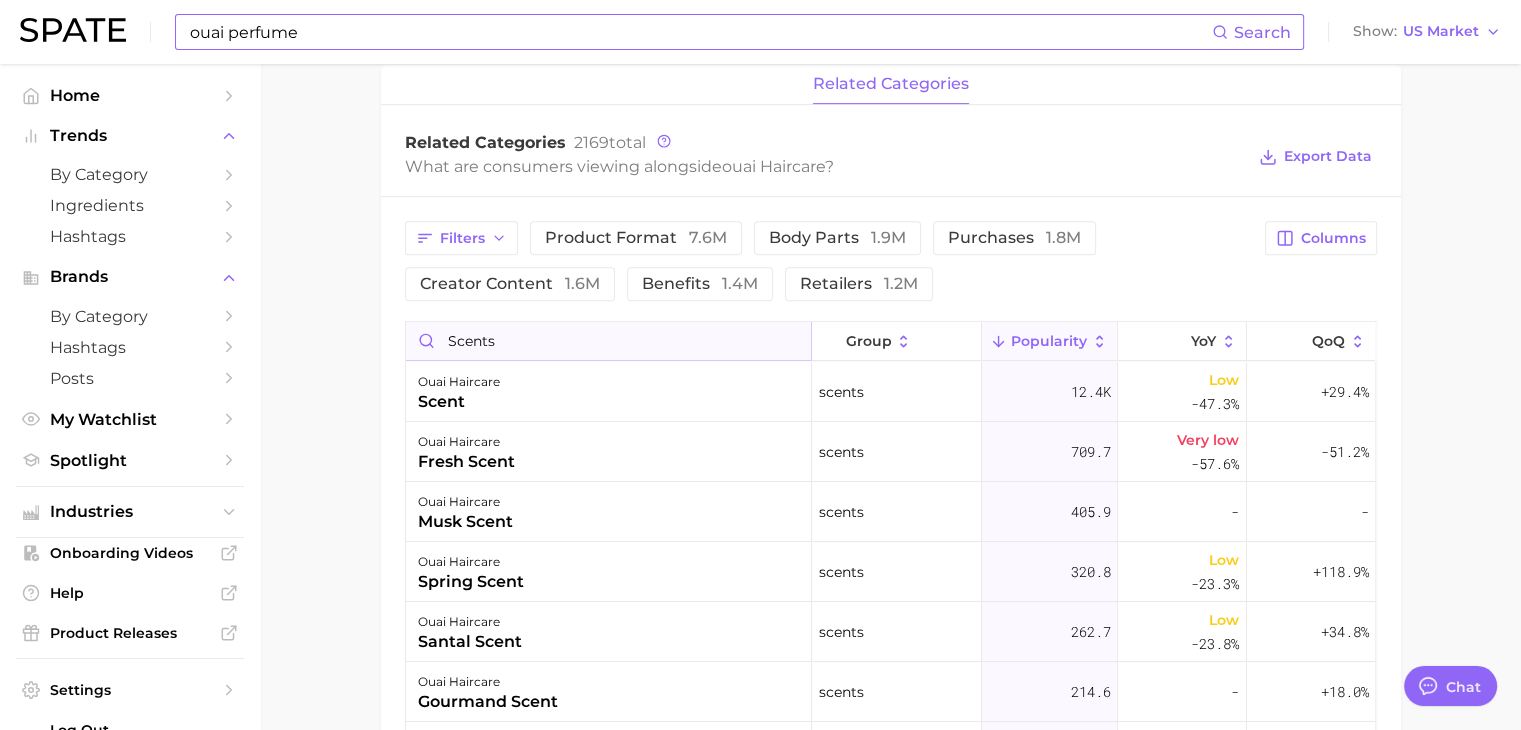 scroll, scrollTop: 32, scrollLeft: 0, axis: vertical 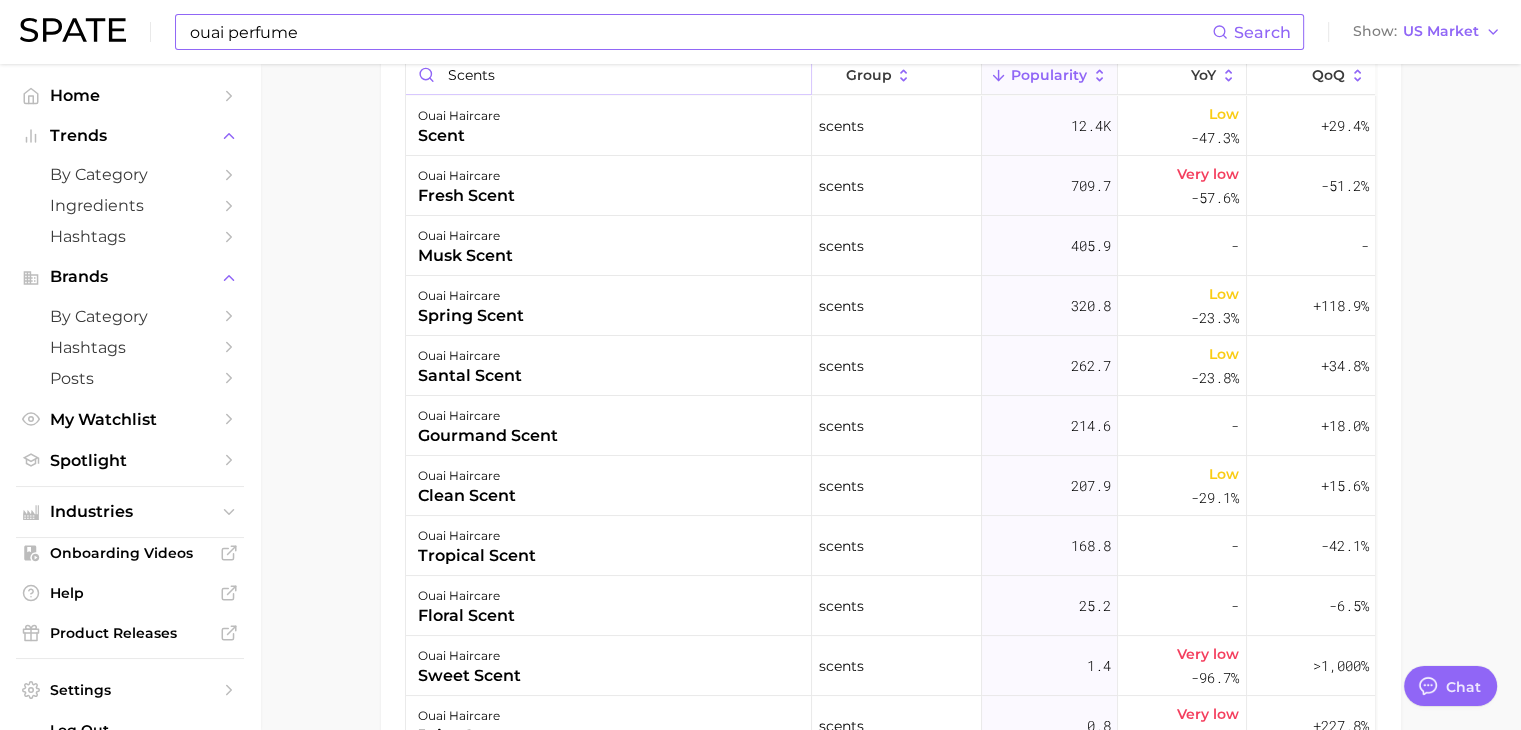 type on "scents" 